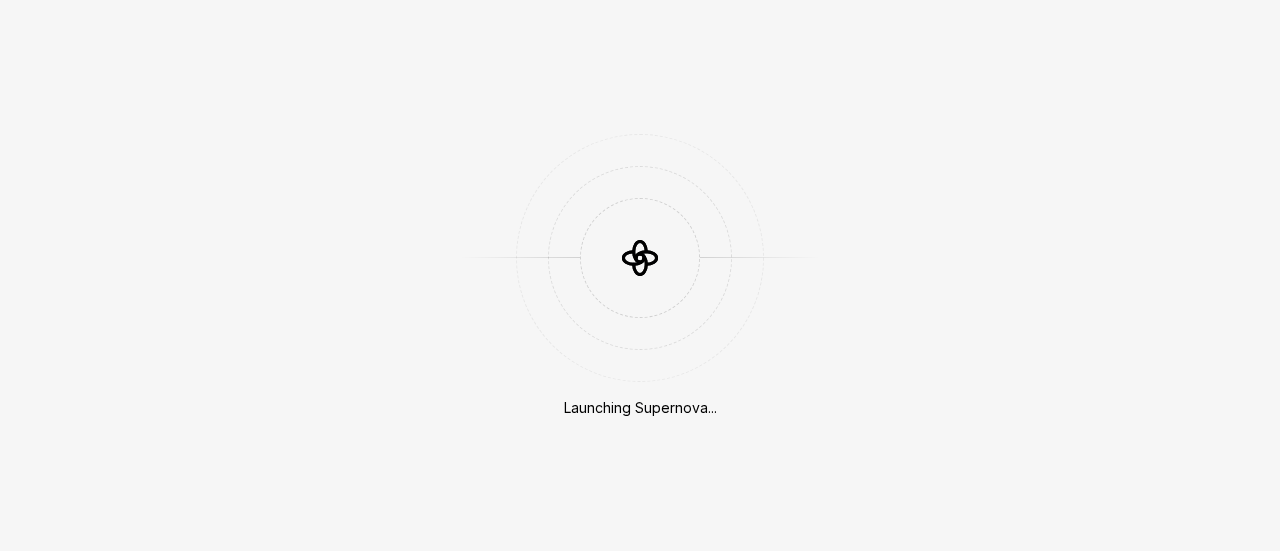 scroll, scrollTop: 0, scrollLeft: 0, axis: both 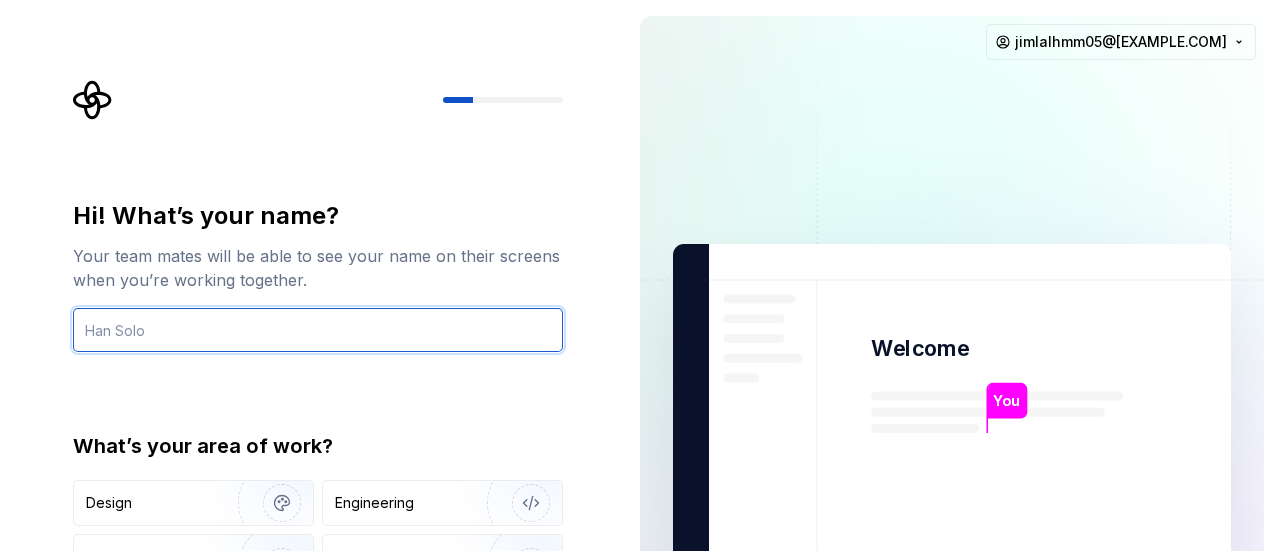 click at bounding box center [318, 330] 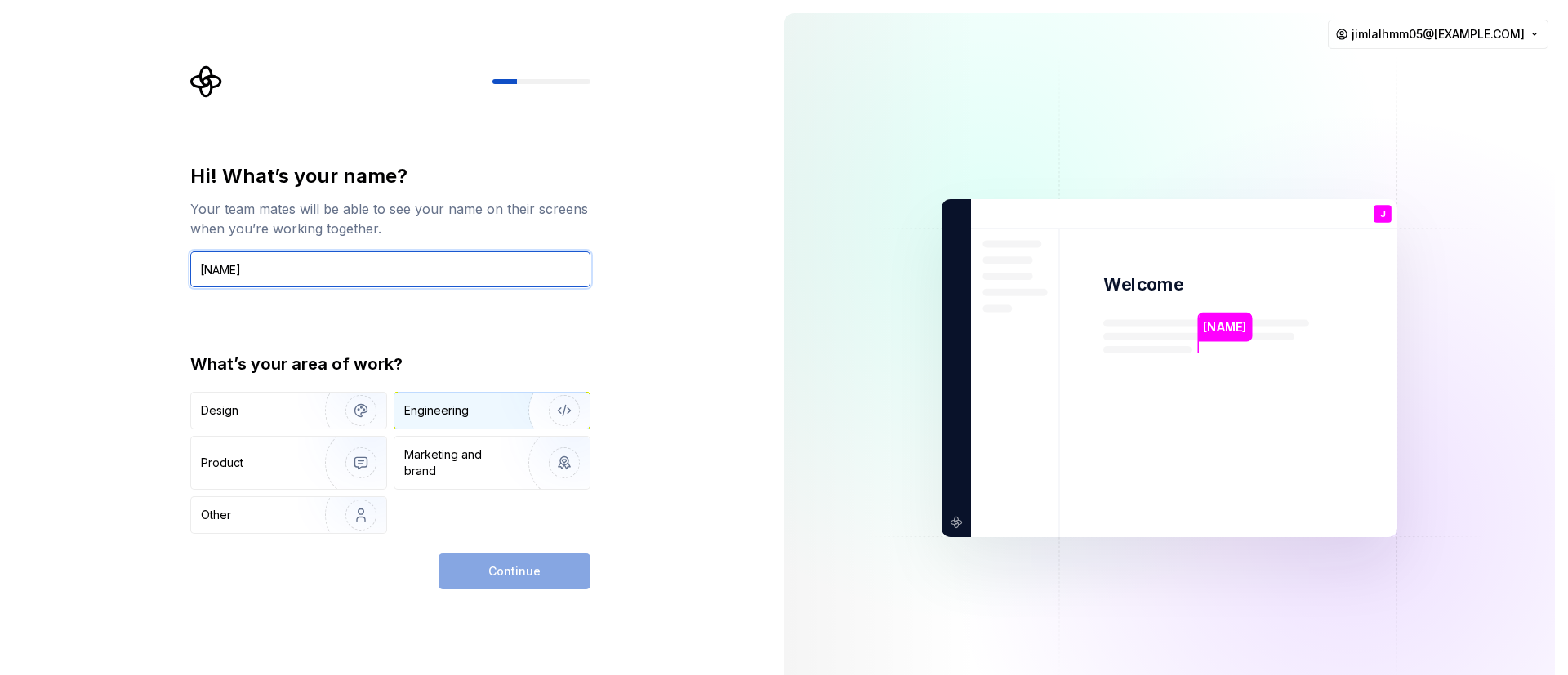 type on "[NAME]" 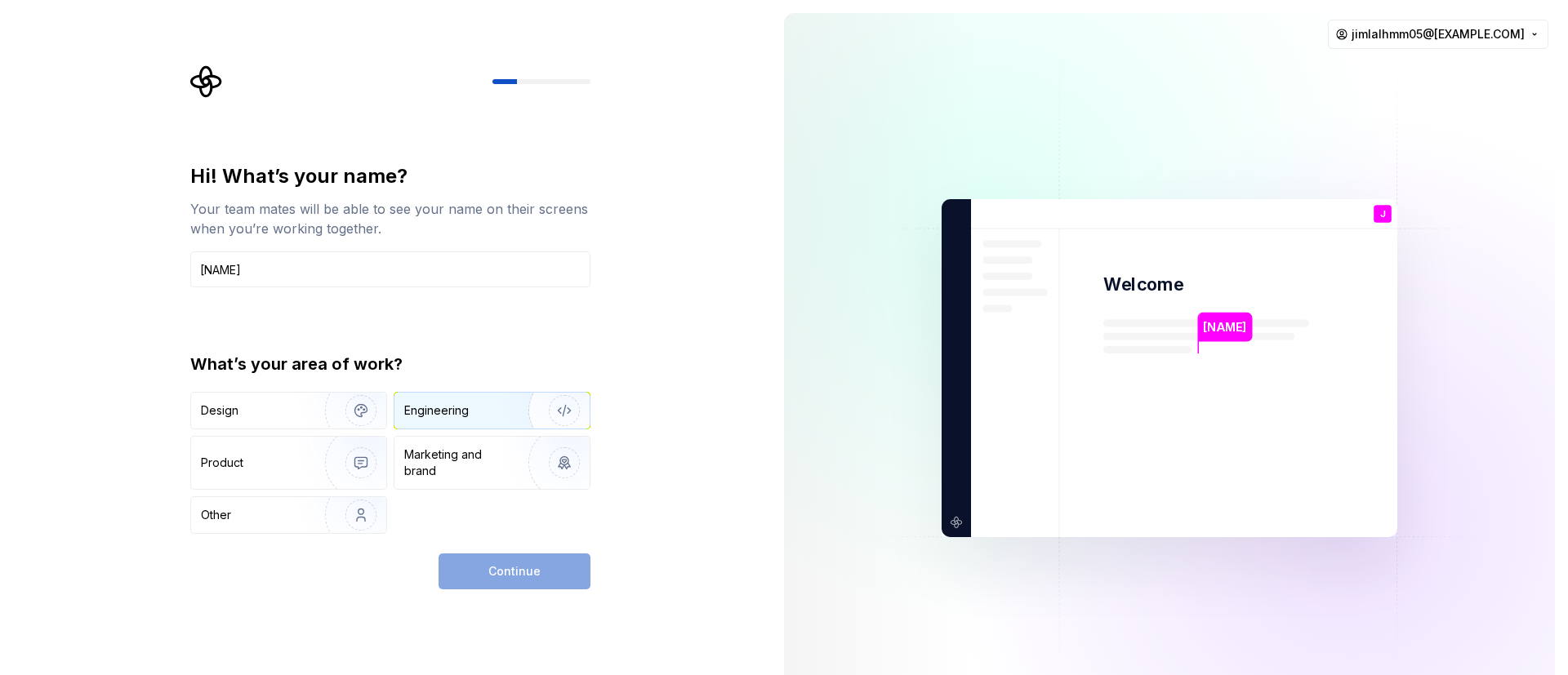 click on "Engineering" at bounding box center [436, 411] 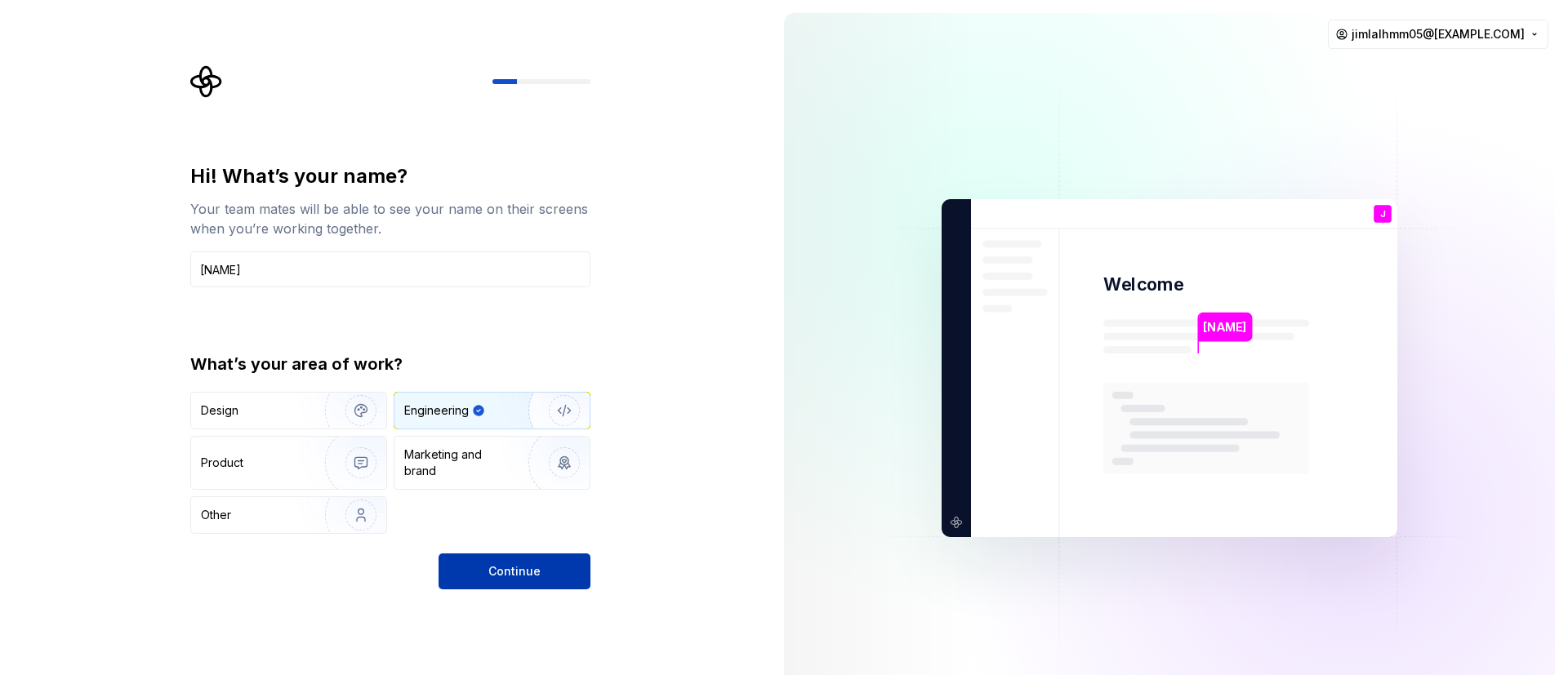 click on "Continue" at bounding box center [514, 571] 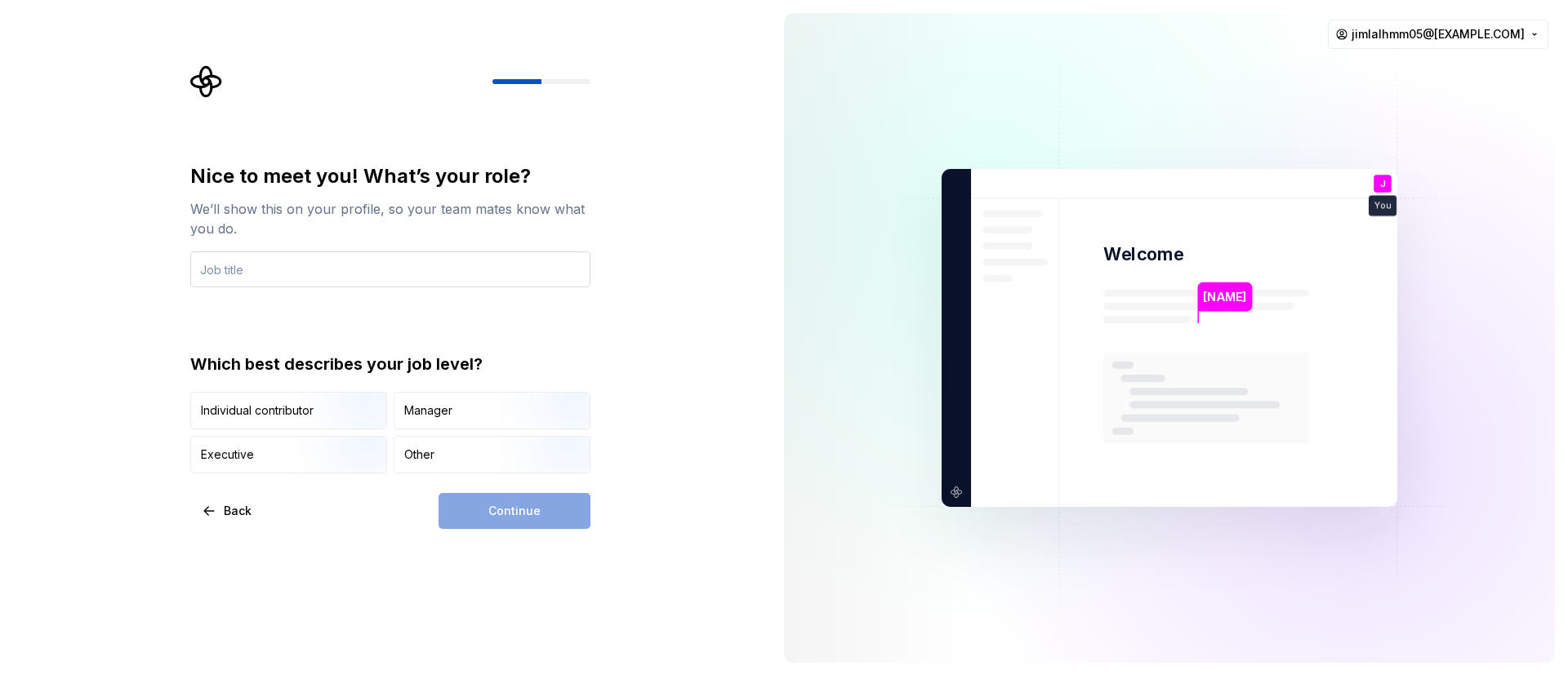 click at bounding box center [390, 269] 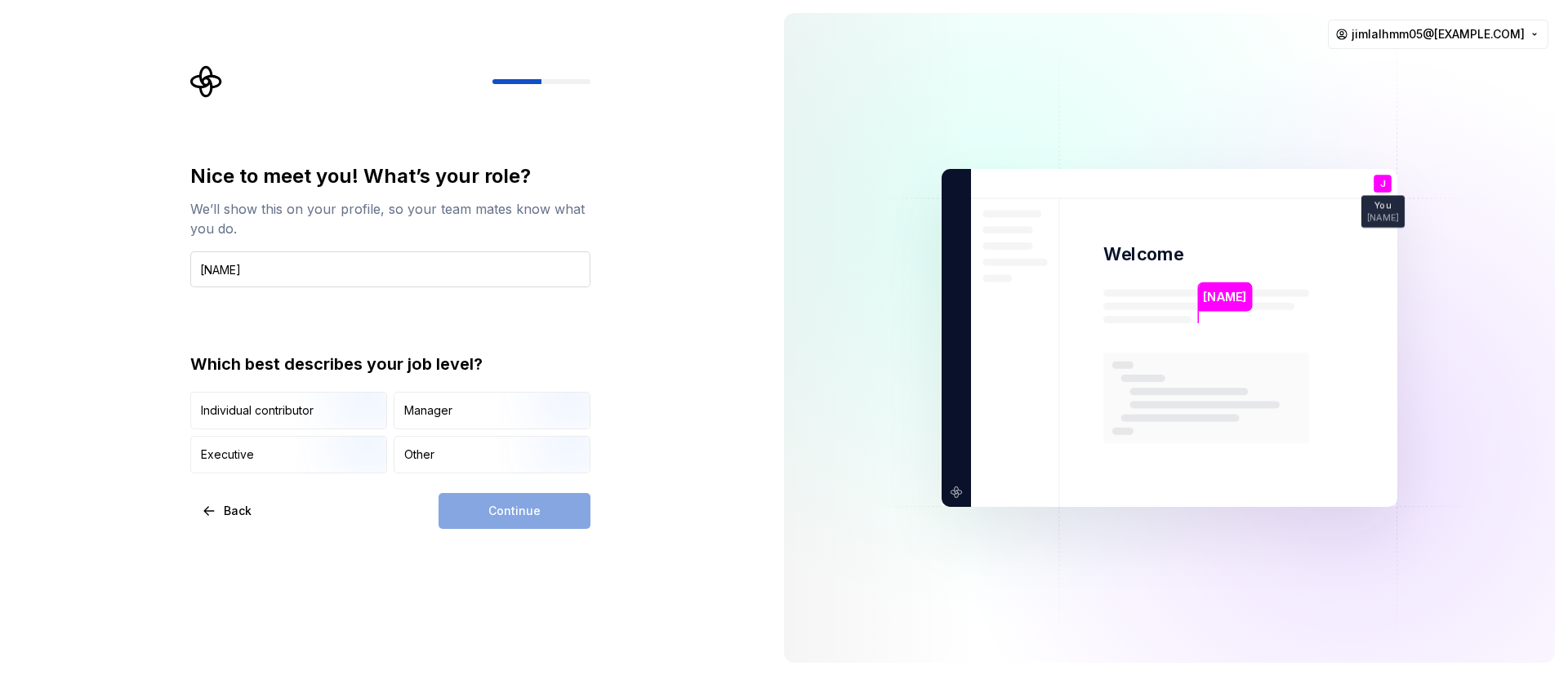 click on "[NAME]" at bounding box center [390, 269] 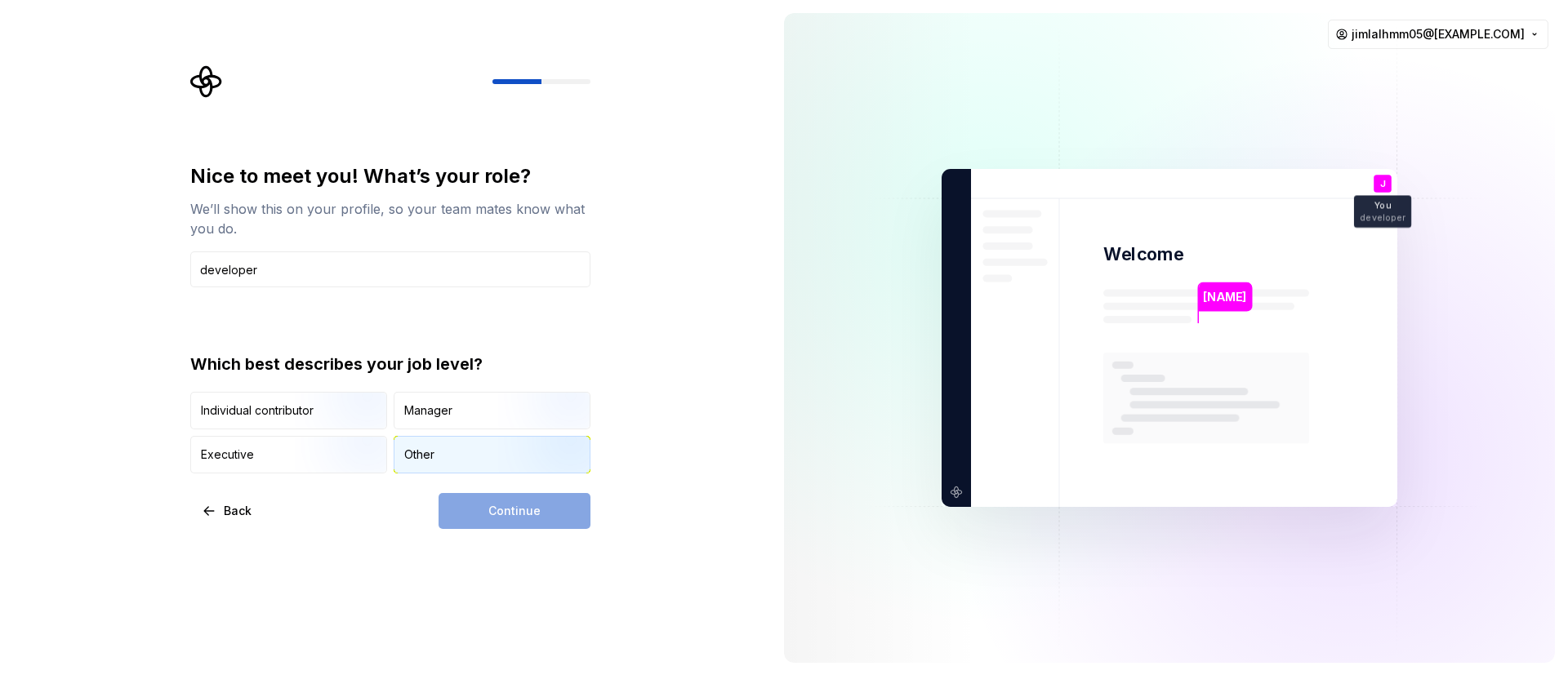 type on "developer" 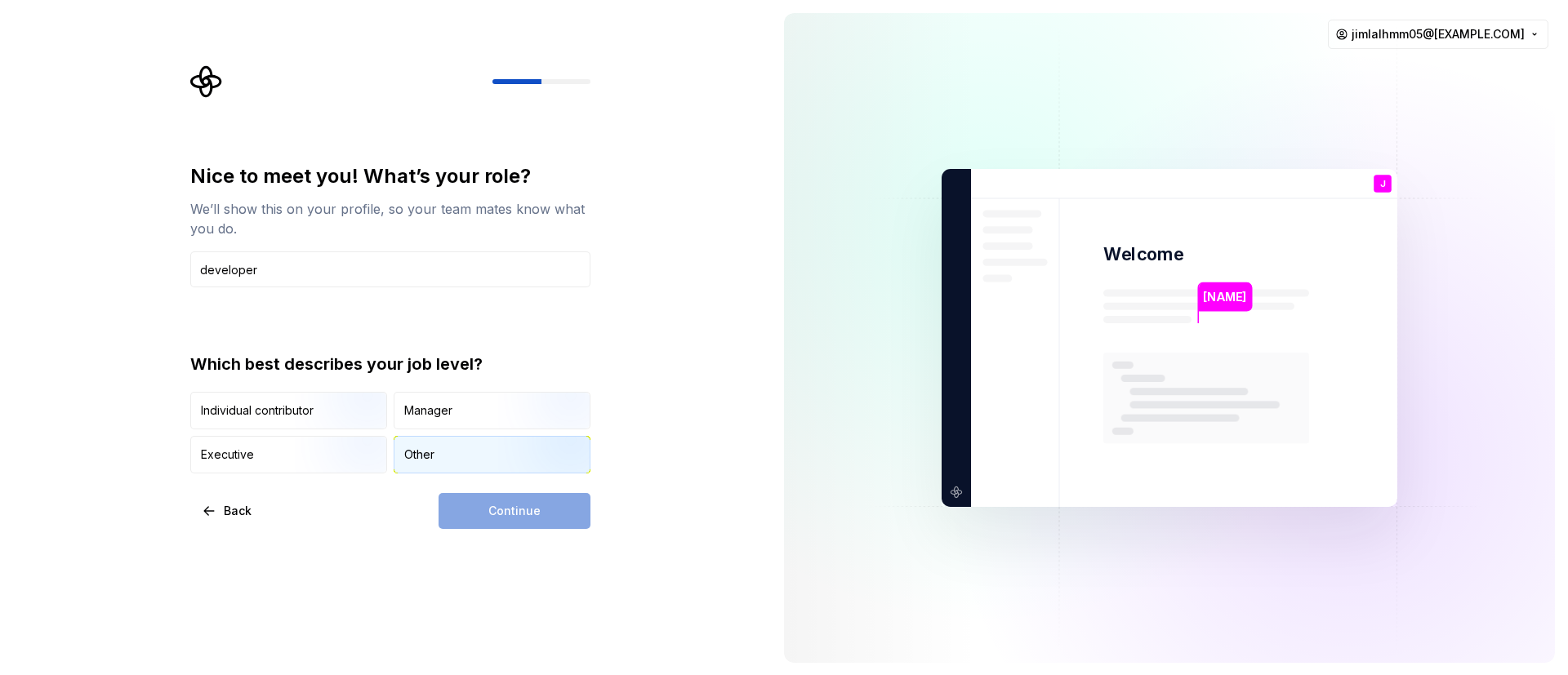 click on "Other" at bounding box center [492, 455] 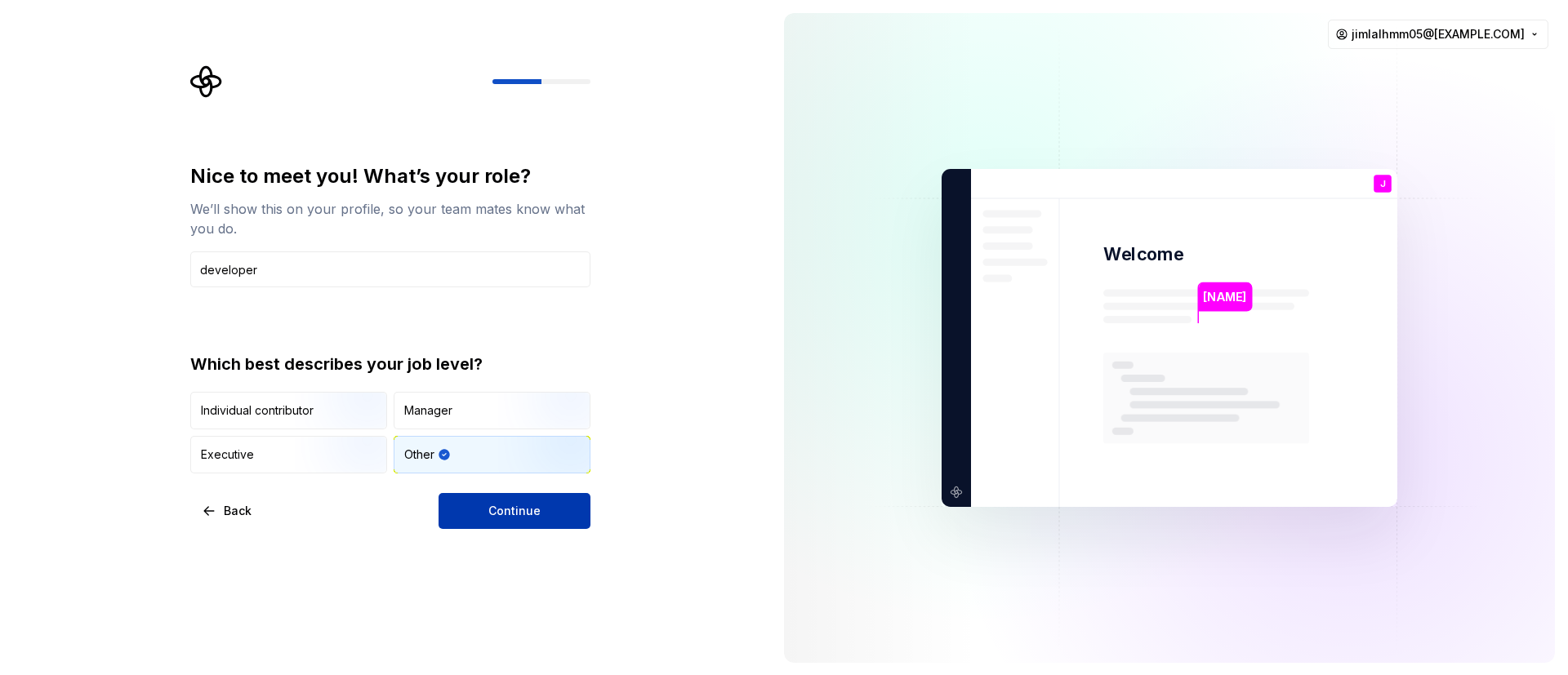 click on "Continue" at bounding box center (514, 511) 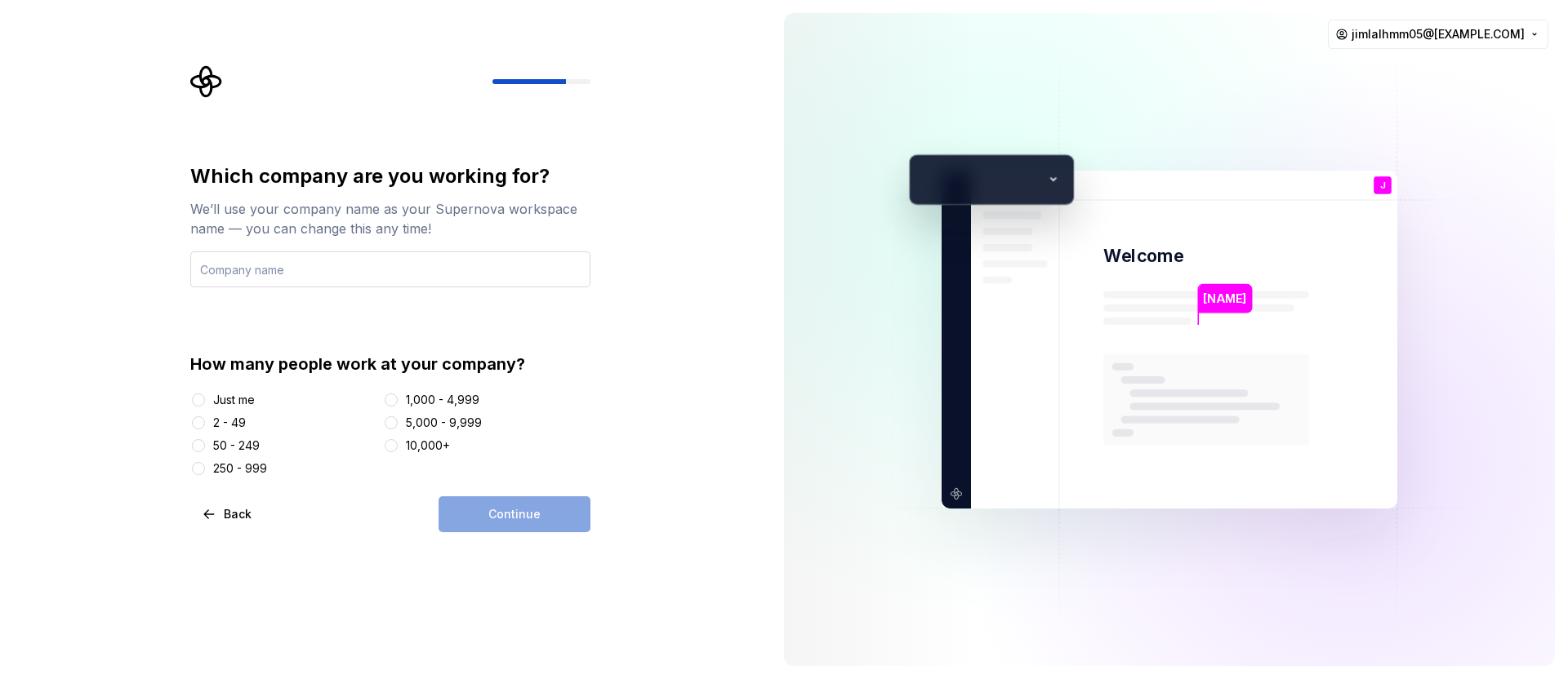 click at bounding box center [390, 269] 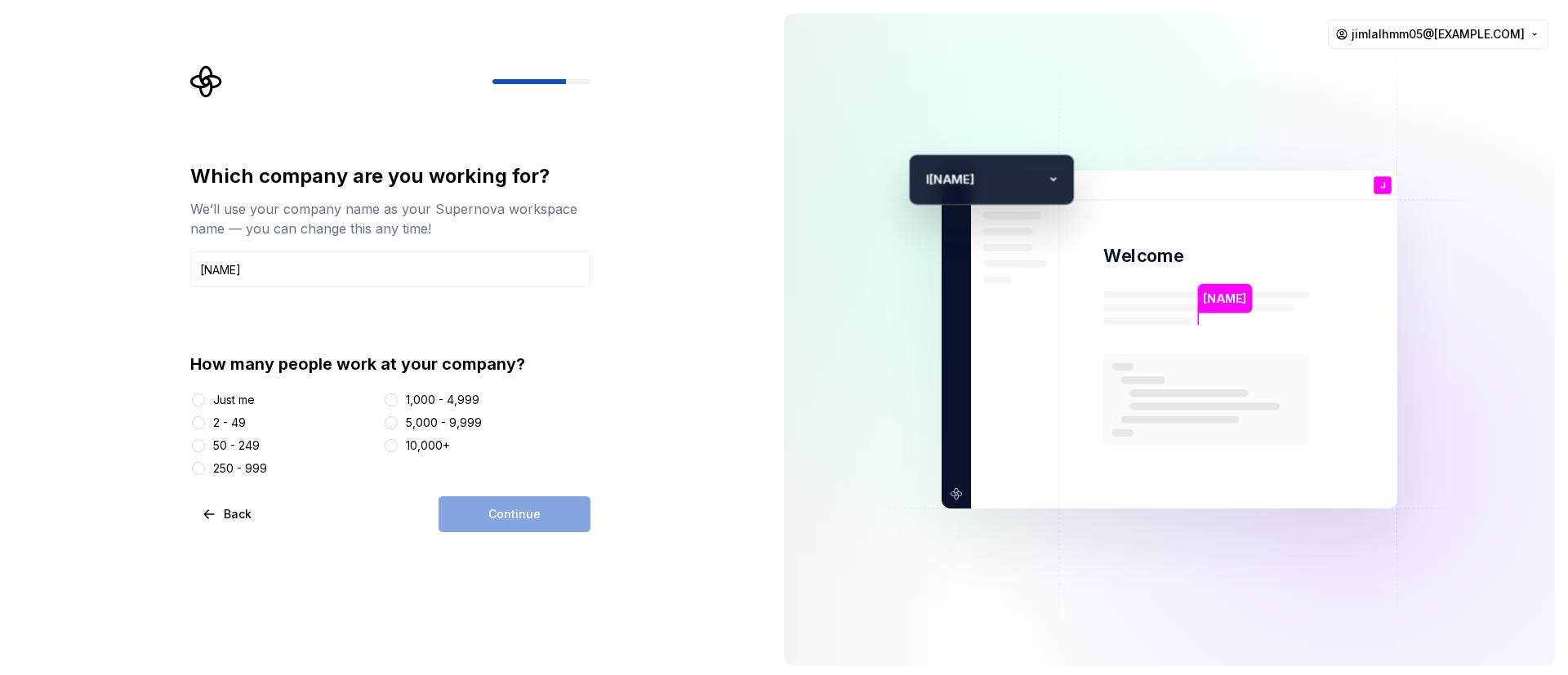 type on "[NAME]" 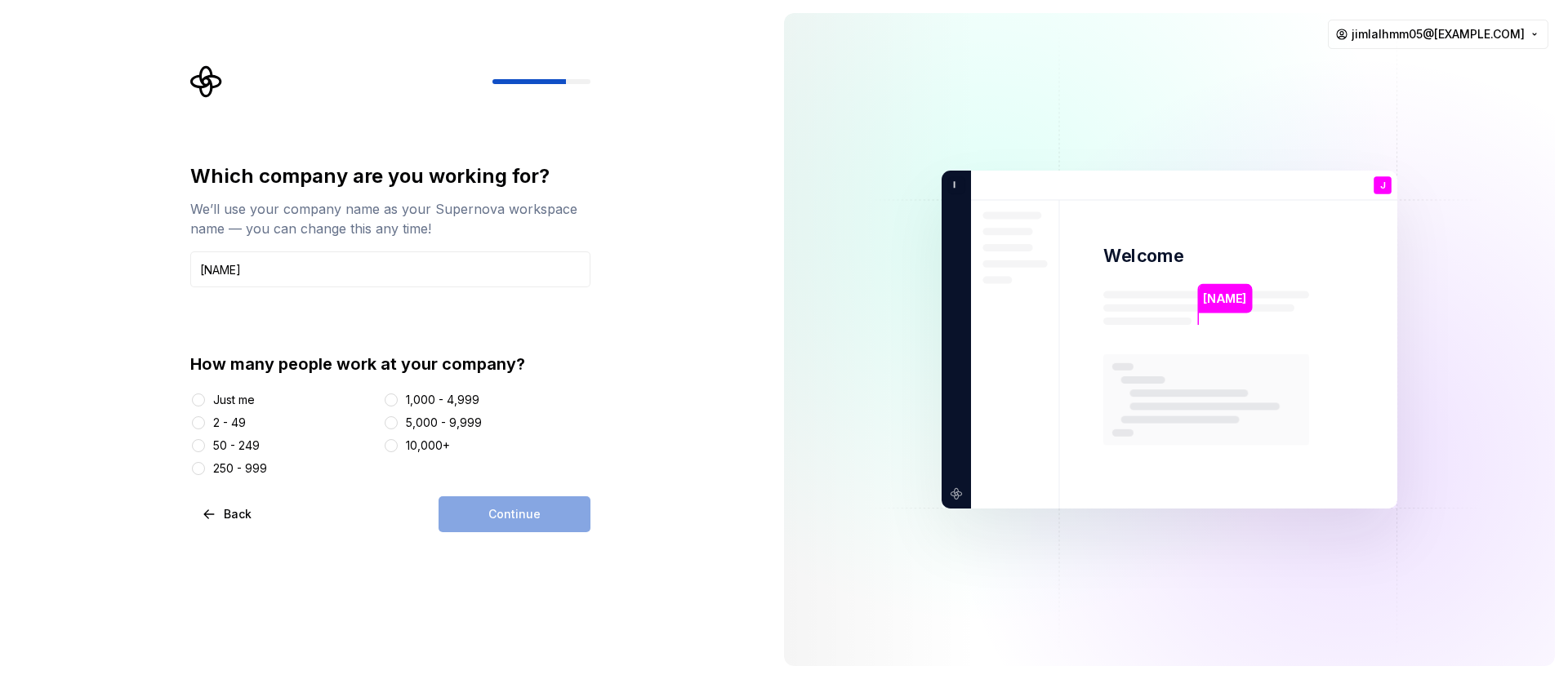 click on "50 - 249" at bounding box center [236, 446] 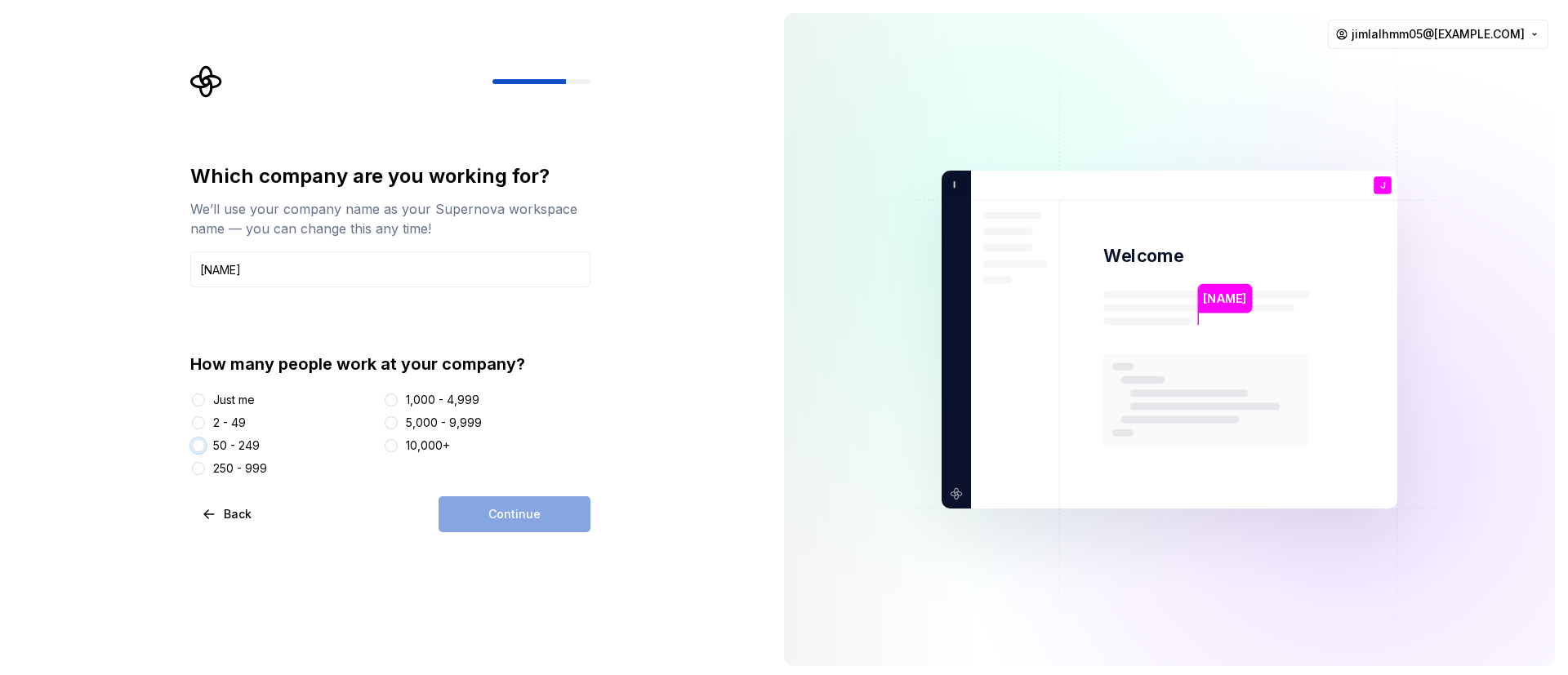 click on "50 - 249" at bounding box center [198, 446] 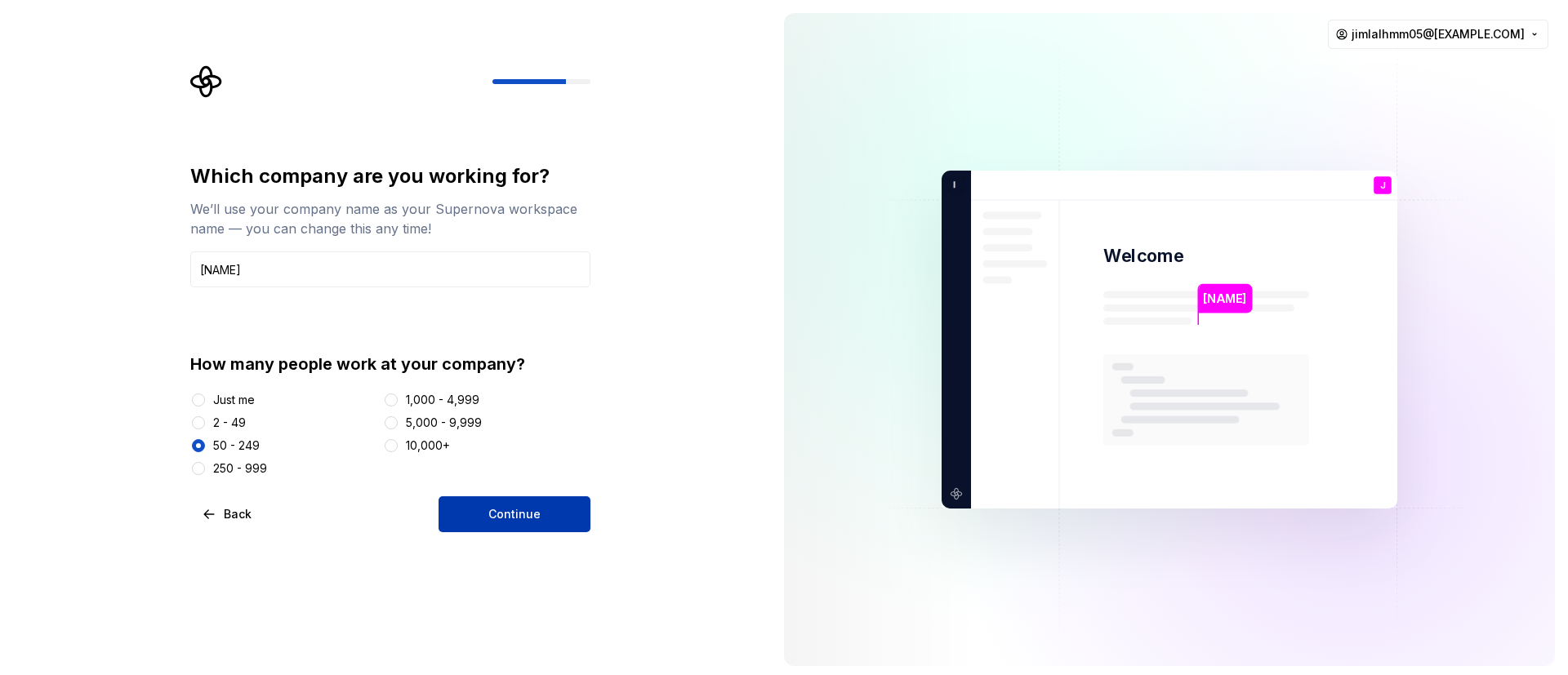 click on "Continue" at bounding box center [514, 514] 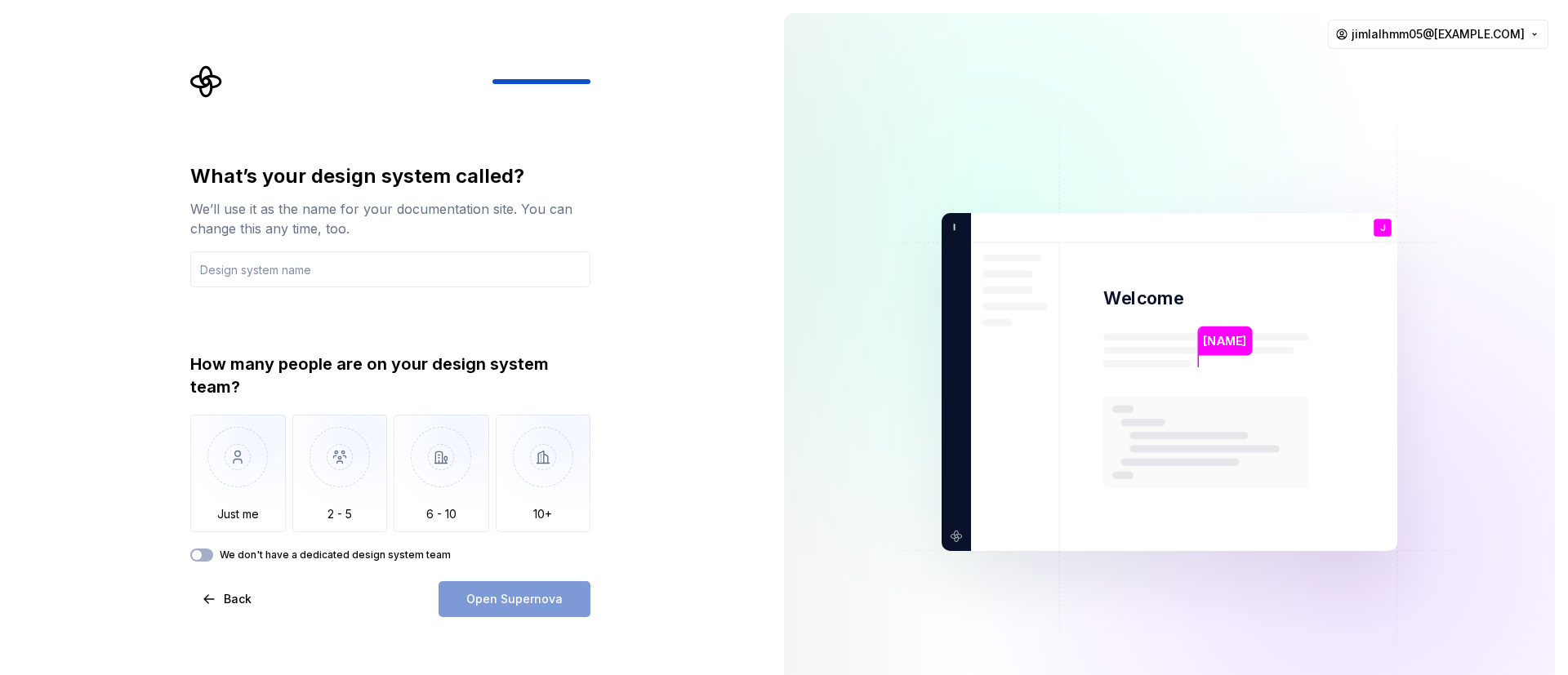 type on "z" 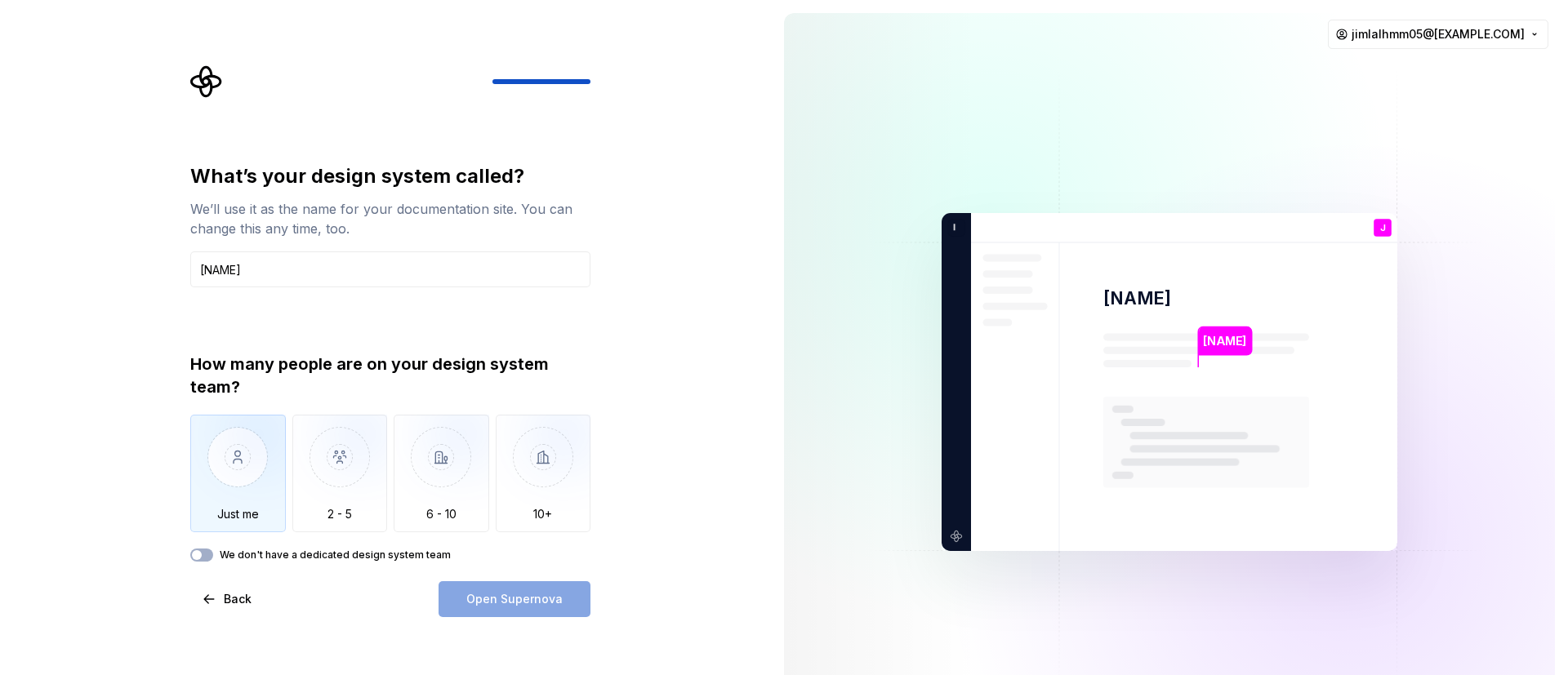 type on "[NAME]" 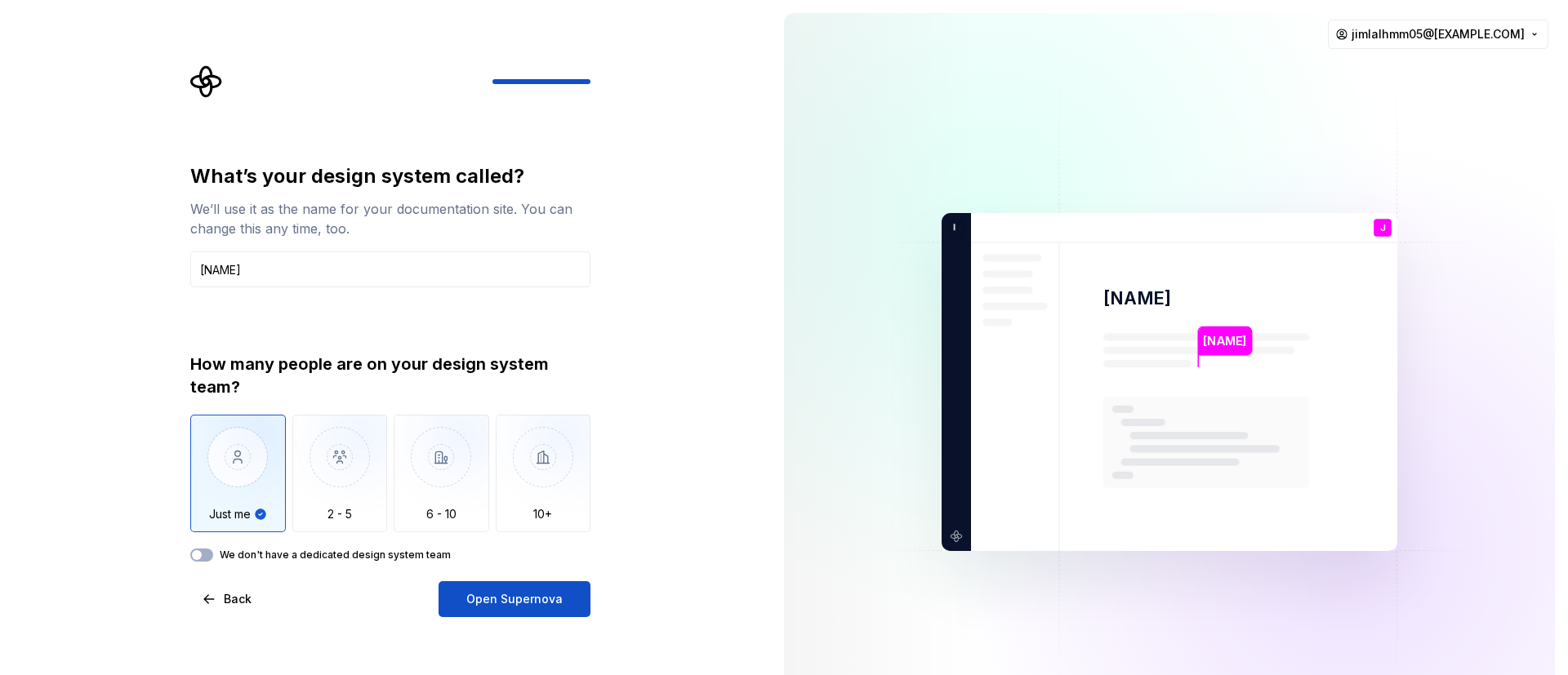click on "We don't have a dedicated design system team" at bounding box center [335, 555] 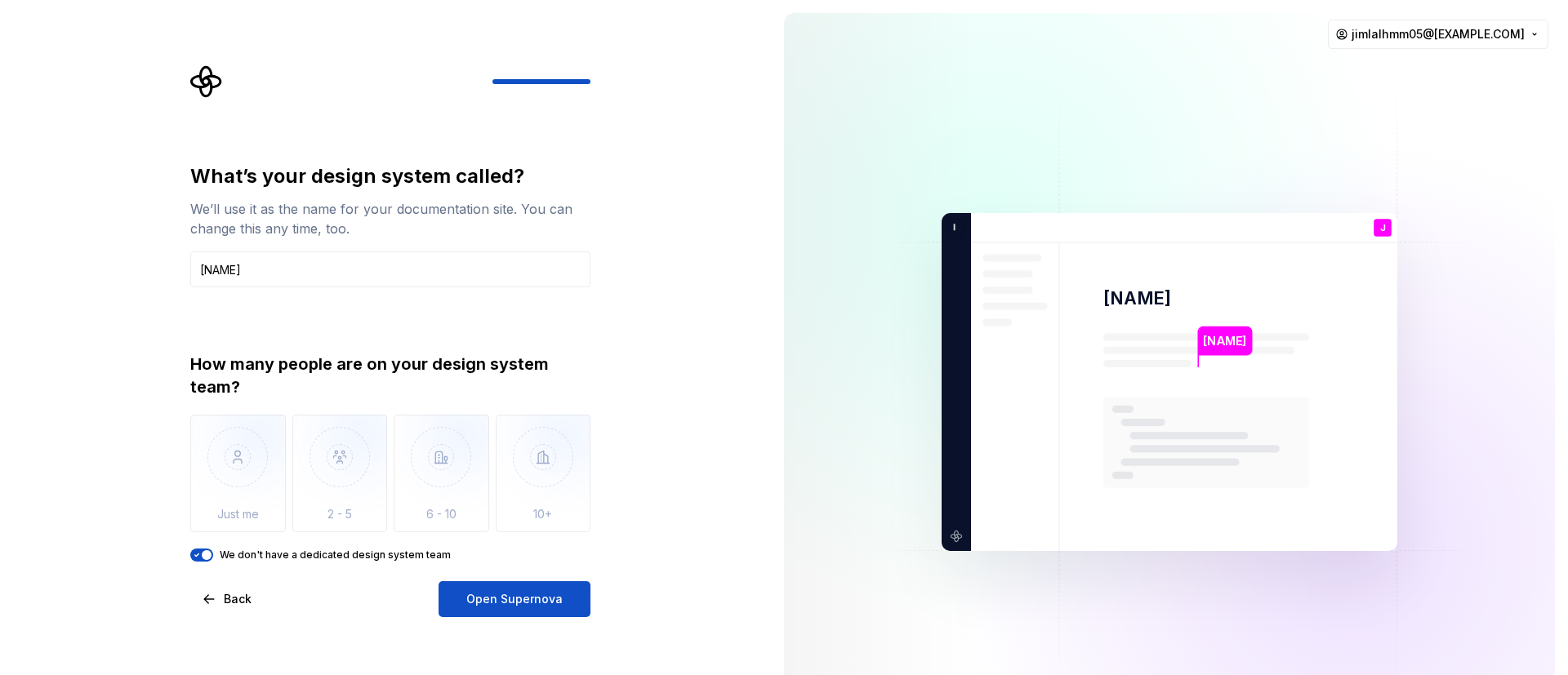 click on "We don't have a dedicated design system team" at bounding box center [335, 555] 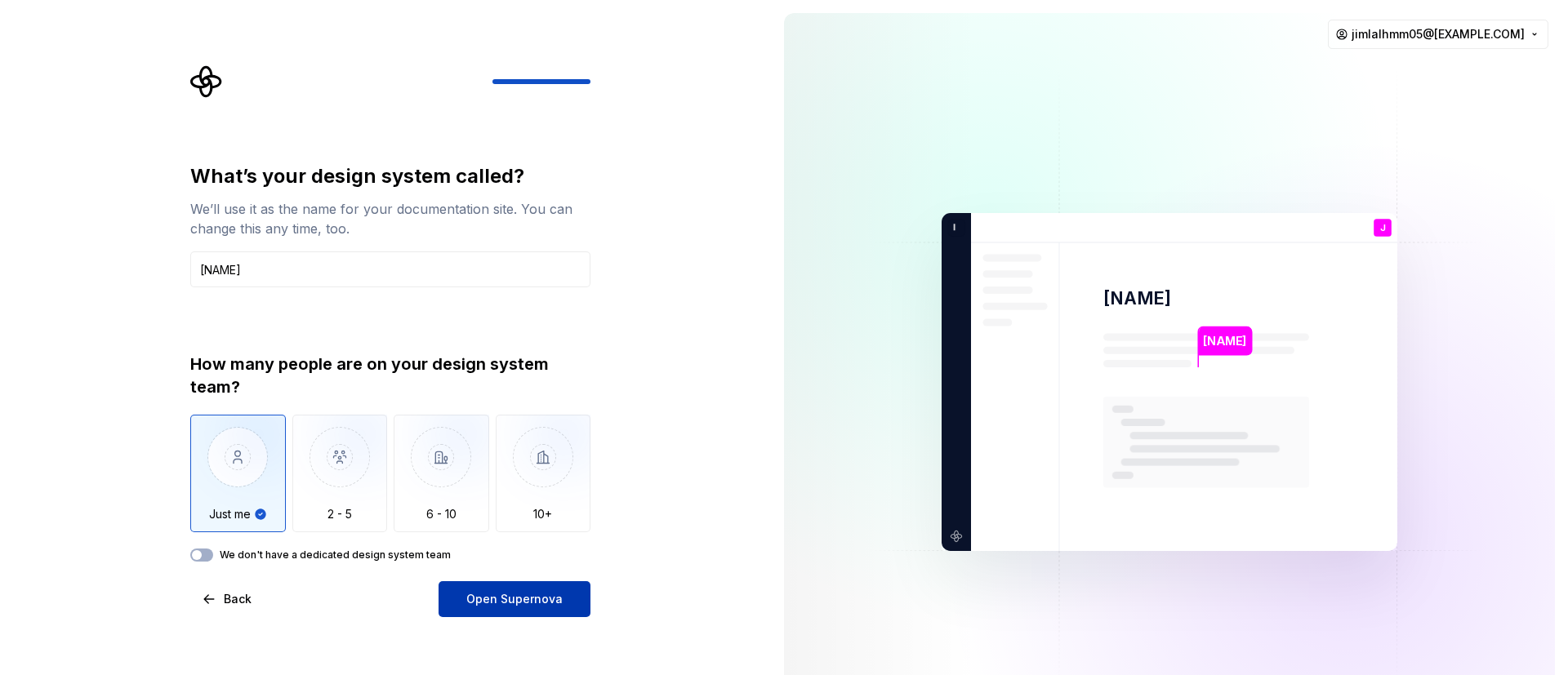click on "Open Supernova" at bounding box center (514, 599) 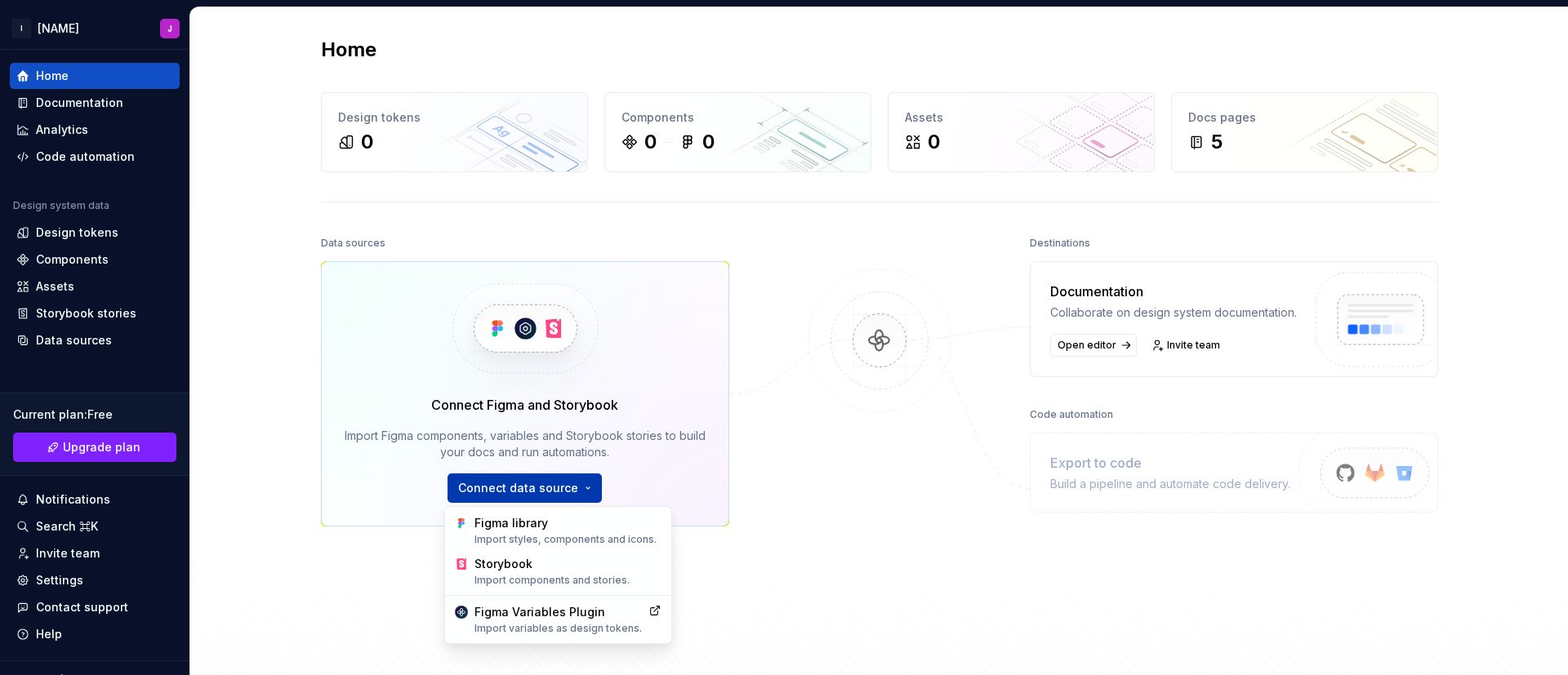 click on "I [NAME] J Home Documentation Analytics Code automation Design system data Design tokens Components Assets Storybook stories Data sources Current plan :  Free Upgrade plan Notifications Search ⌘K Invite team Settings Contact support Help Home Design tokens 0 Components 0 0 Assets 0 Docs pages 5 Data sources Figma 1 connected files [NAME] Prototype Connect more data sources Bring all your design system data together. Connect new Dismiss Destinations Documentation Collaborate on design system documentation. Open editor Invite team Code automation Export to code Build a pipeline and automate code delivery. New pipeline Invite engineer Product documentation Learn how to build, manage and maintain design systems in smarter ways. Developer documentation Start delivering your design choices to your codebases right away. Join our Slack community Connect and learn with other design system practitioners.   Figma library Import styles, components and icons. Storybook Import components and stories." at bounding box center [784, 337] 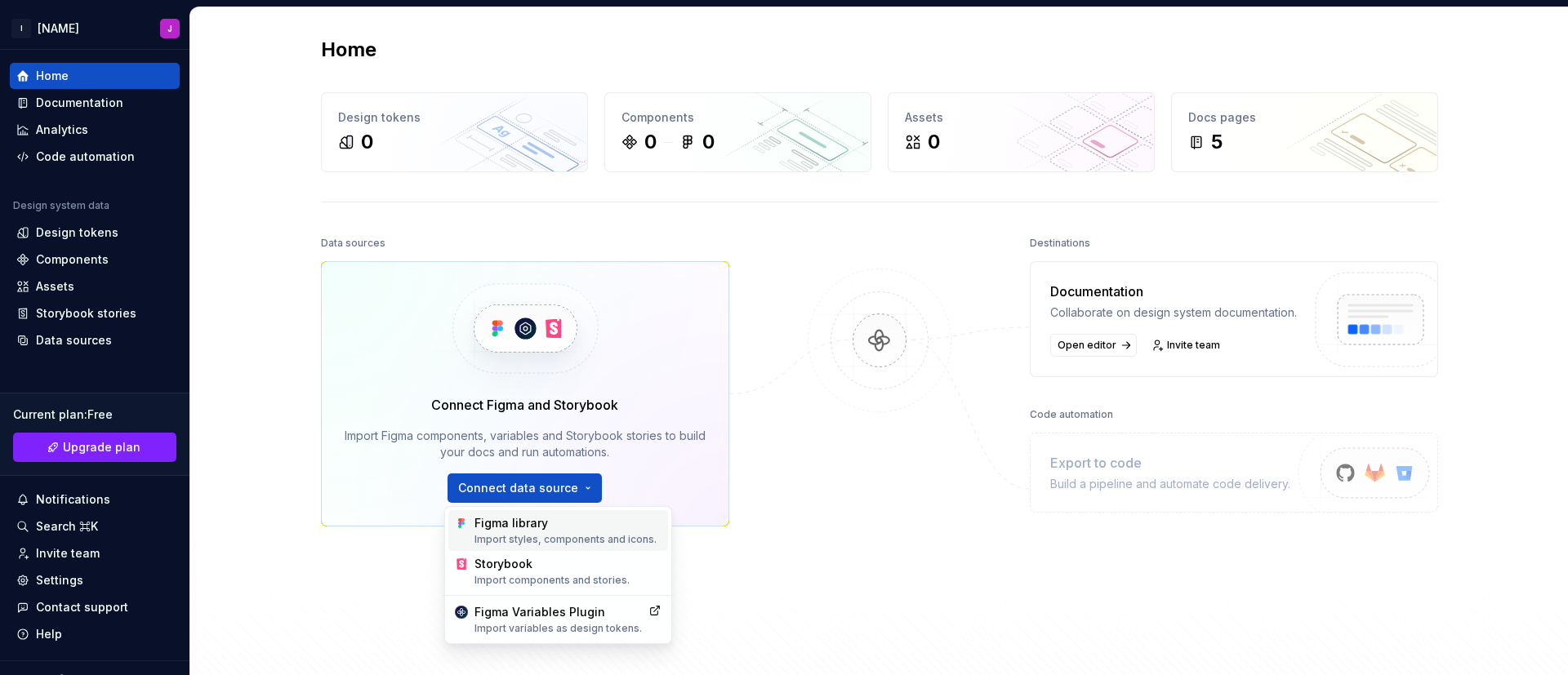 click on "Figma library Import styles, components and icons." at bounding box center (568, 531) 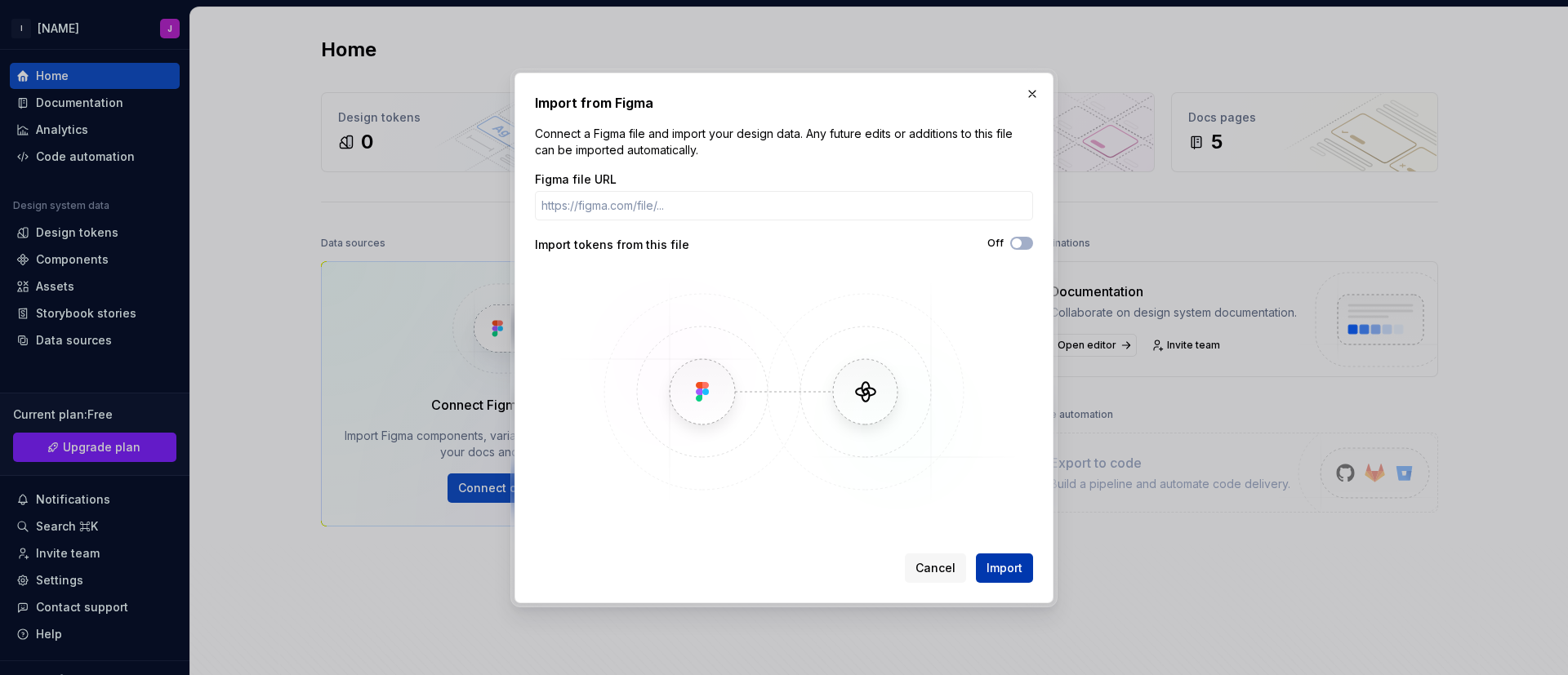 click on "Import" at bounding box center [1004, 568] 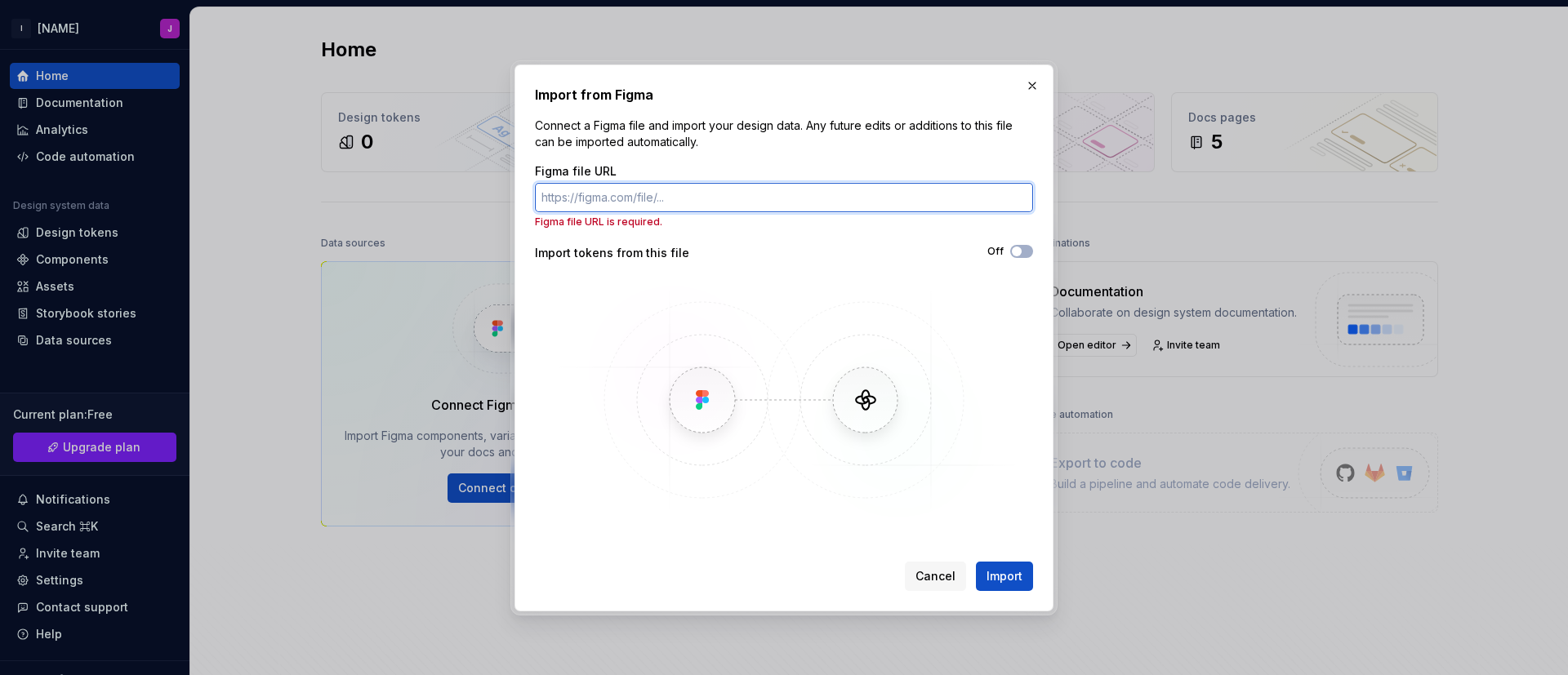 click on "Figma file URL" at bounding box center [784, 198] 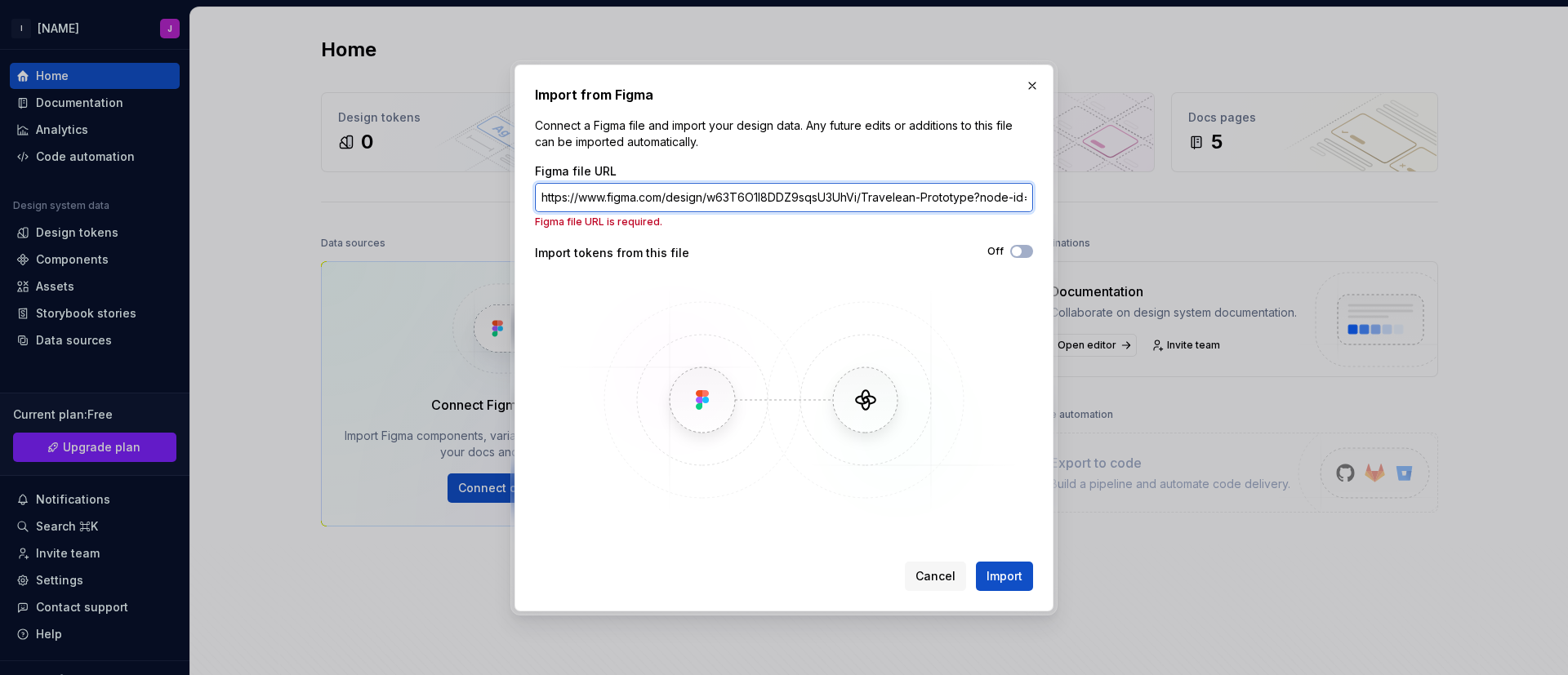 scroll, scrollTop: 0, scrollLeft: 205, axis: horizontal 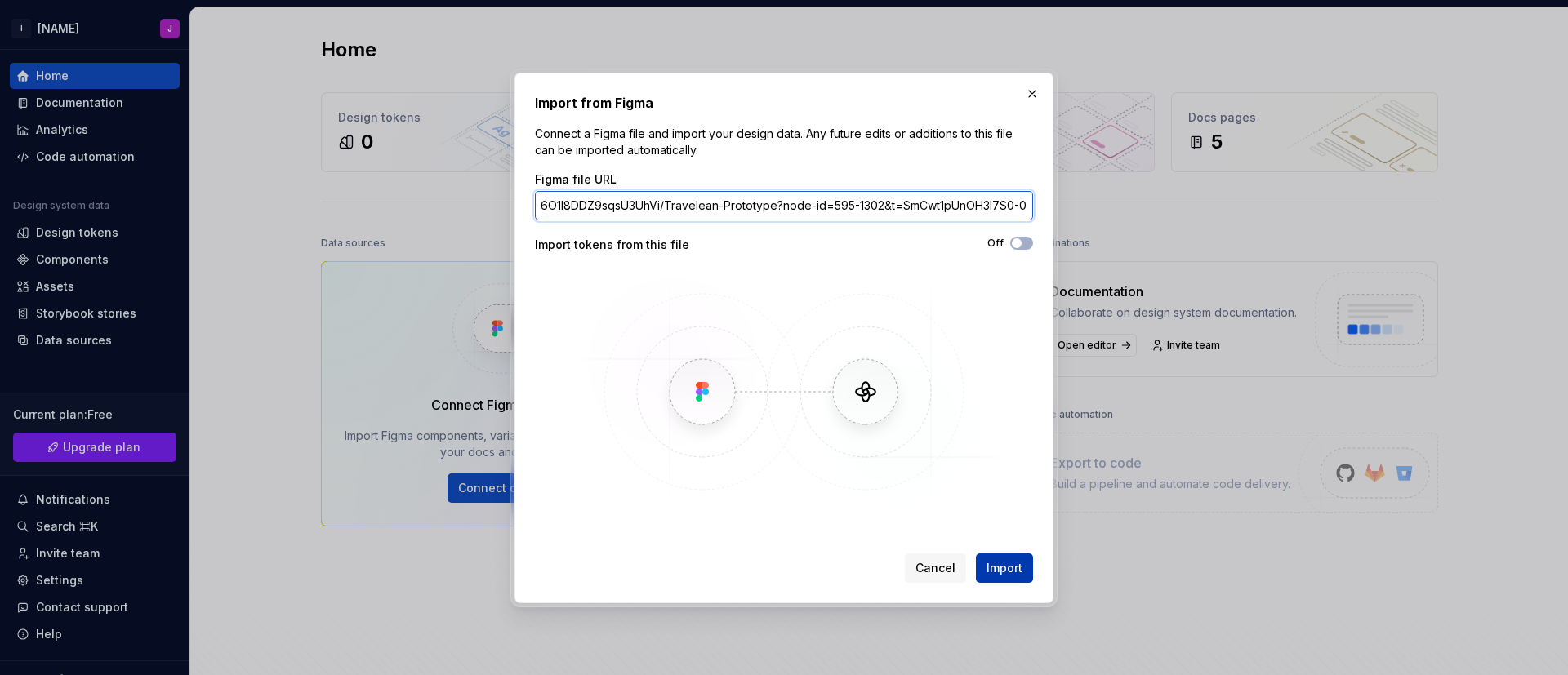 type on "https://www.figma.com/design/w63T6O1l8DDZ9sqsU3UhVi/Travelean-Prototype?node-id=595-1302&t=SmCwt1pUnOH3l7S0-0" 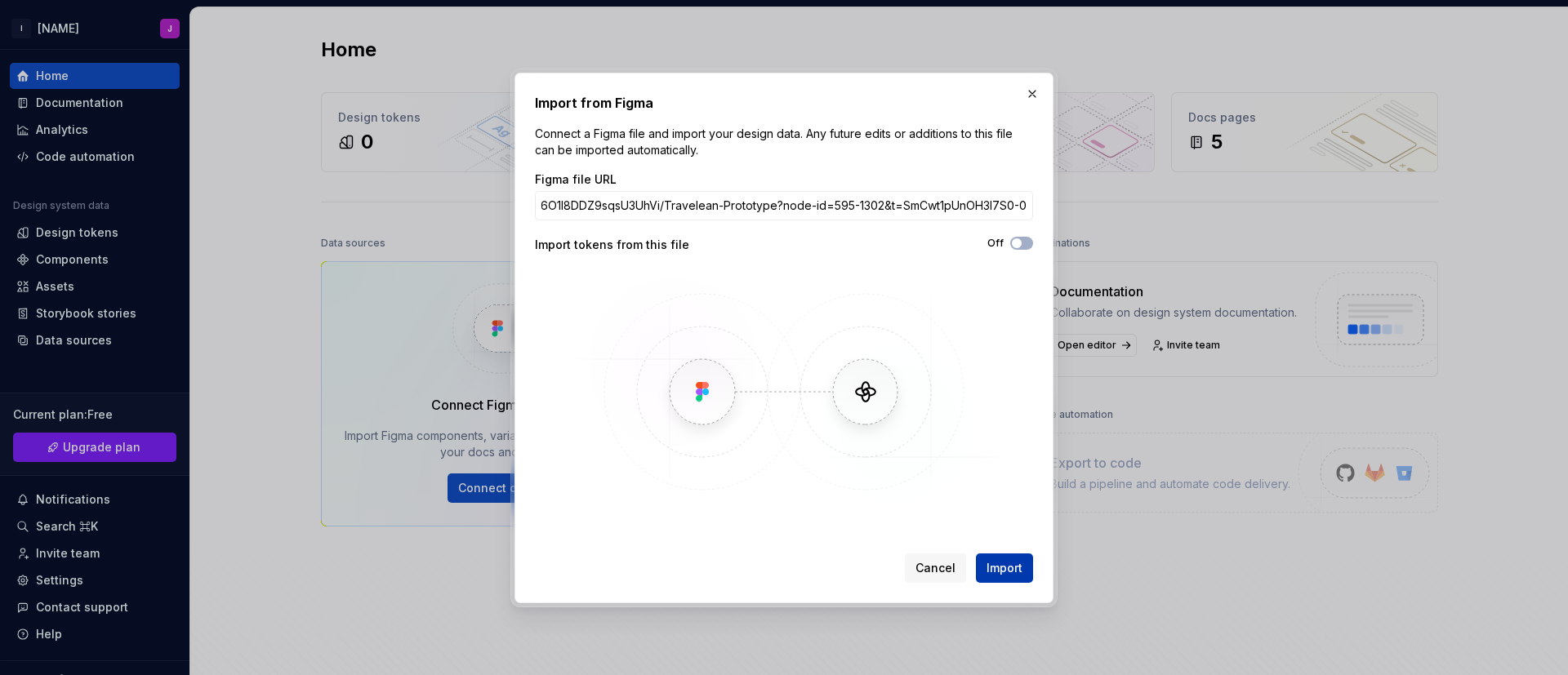 scroll, scrollTop: 0, scrollLeft: 0, axis: both 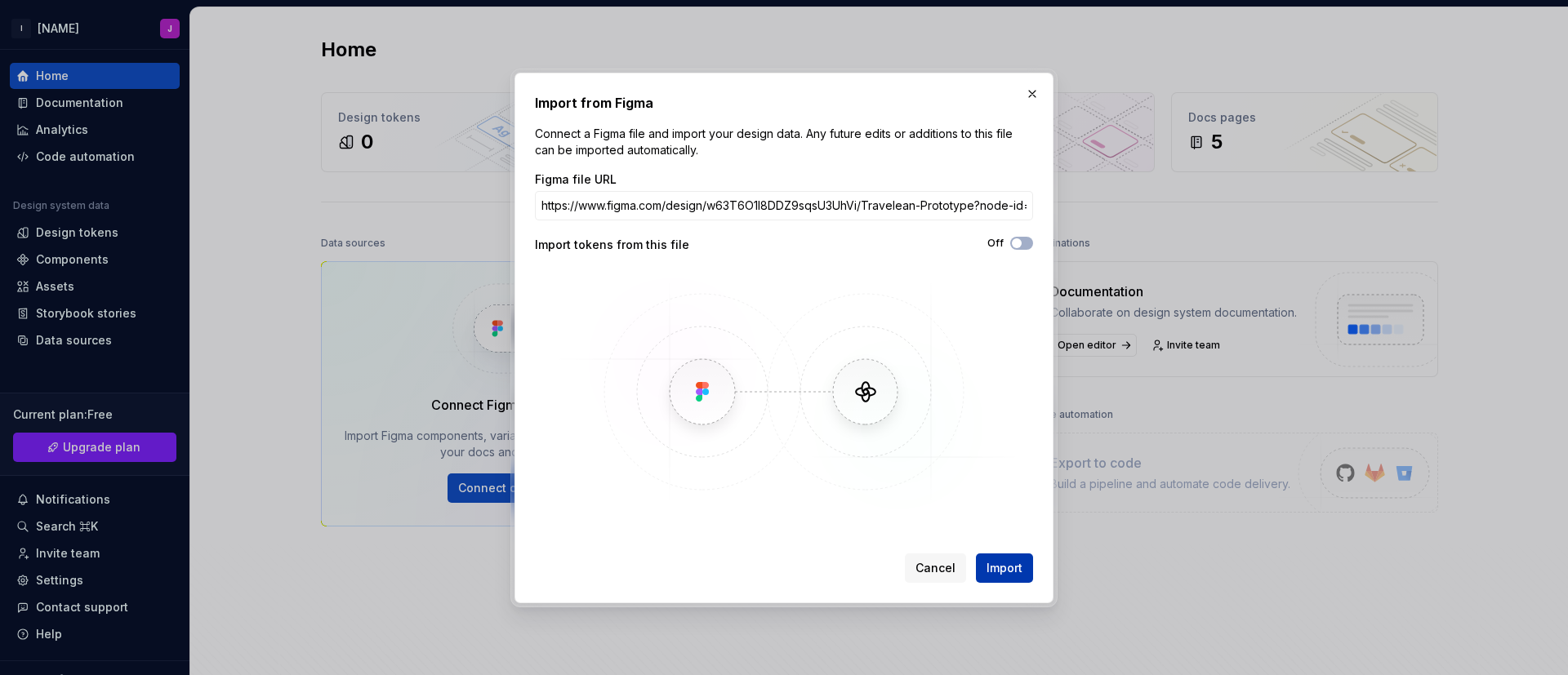 click on "Import" at bounding box center [1004, 568] 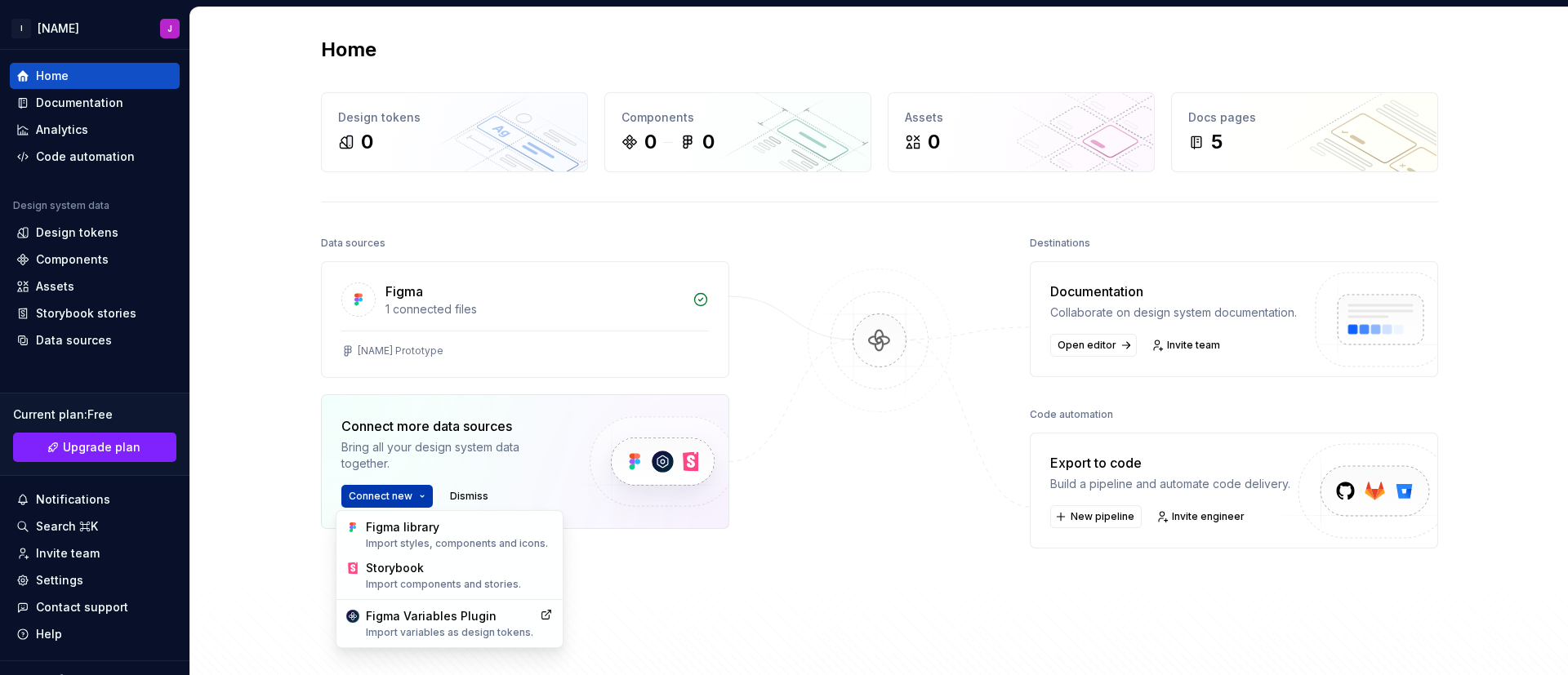 click on "I [NAME] J Home Documentation Analytics Code automation Design system data Design tokens Components Assets Storybook stories Data sources Current plan :  Free Upgrade plan Notifications Search ⌘K Invite team Settings Contact support Help Home Design tokens 0 Components 0 0 Assets 0 Docs pages 5 Data sources Figma 1 connected files [NAME] Prototype Connect more data sources Bring all your design system data together. Connect new Dismiss Destinations Documentation Collaborate on design system documentation. Open editor Invite team Code automation Export to code Build a pipeline and automate code delivery. New pipeline Invite engineer Product documentation Learn how to build, manage and maintain design systems in smarter ways. Developer documentation Start delivering your design choices to your codebases right away. Join our Slack community Connect and learn with other design system practitioners.   Figma library Import styles, components and icons. Storybook Import components and stories." at bounding box center [784, 337] 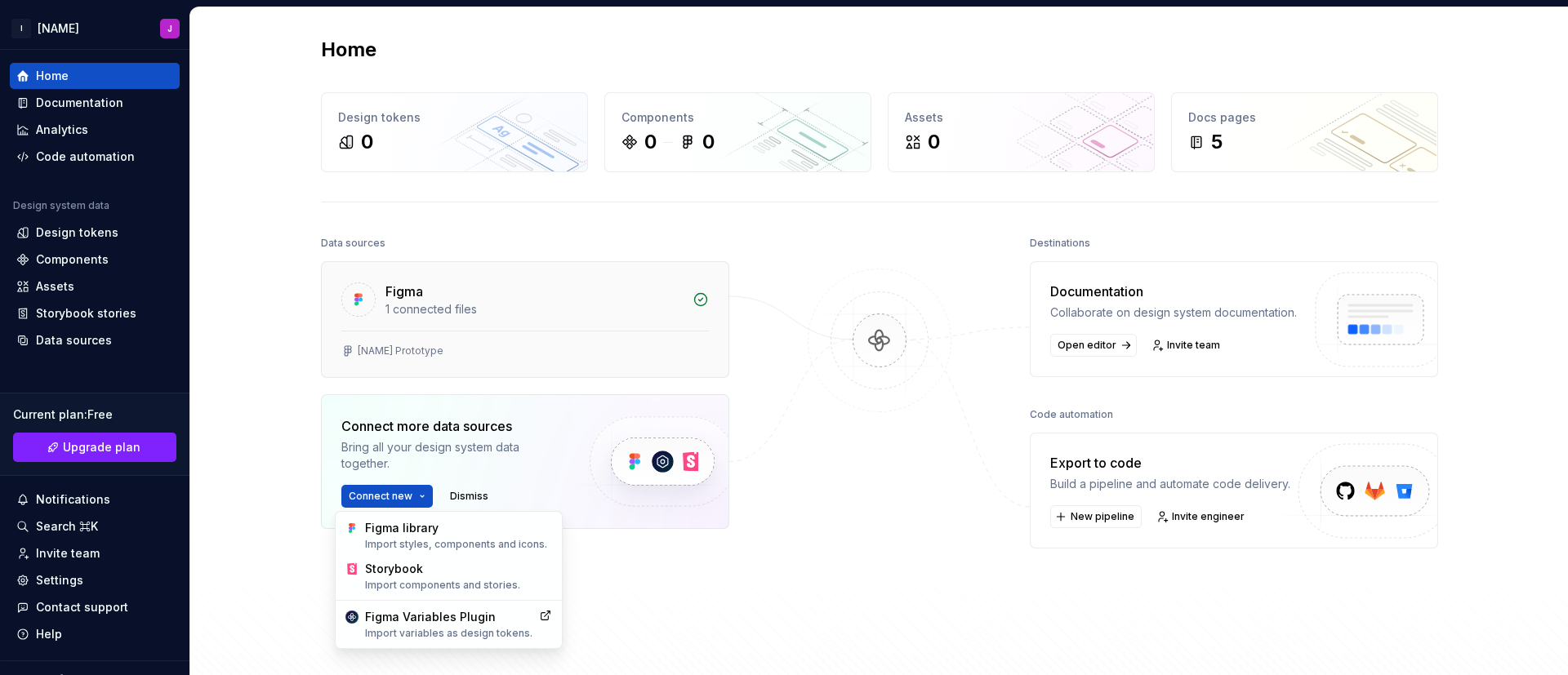 click on "I [NAME] J Home Documentation Analytics Code automation Design system data Design tokens Components Assets Storybook stories Data sources Current plan :  Free Upgrade plan Notifications Search ⌘K Invite team Settings Contact support Help Home Design tokens 0 Components 0 0 Assets 0 Docs pages 5 Data sources Figma 1 connected files [NAME] Prototype Connect more data sources Bring all your design system data together. Connect new Dismiss Destinations Documentation Collaborate on design system documentation. Open editor Invite team Code automation Export to code Build a pipeline and automate code delivery. New pipeline Invite engineer Product documentation Learn how to build, manage and maintain design systems in smarter ways. Developer documentation Start delivering your design choices to your codebases right away. Join our Slack community Connect and learn with other design system practitioners.   Figma library Import styles, components and icons. Storybook Import components and stories." at bounding box center [784, 337] 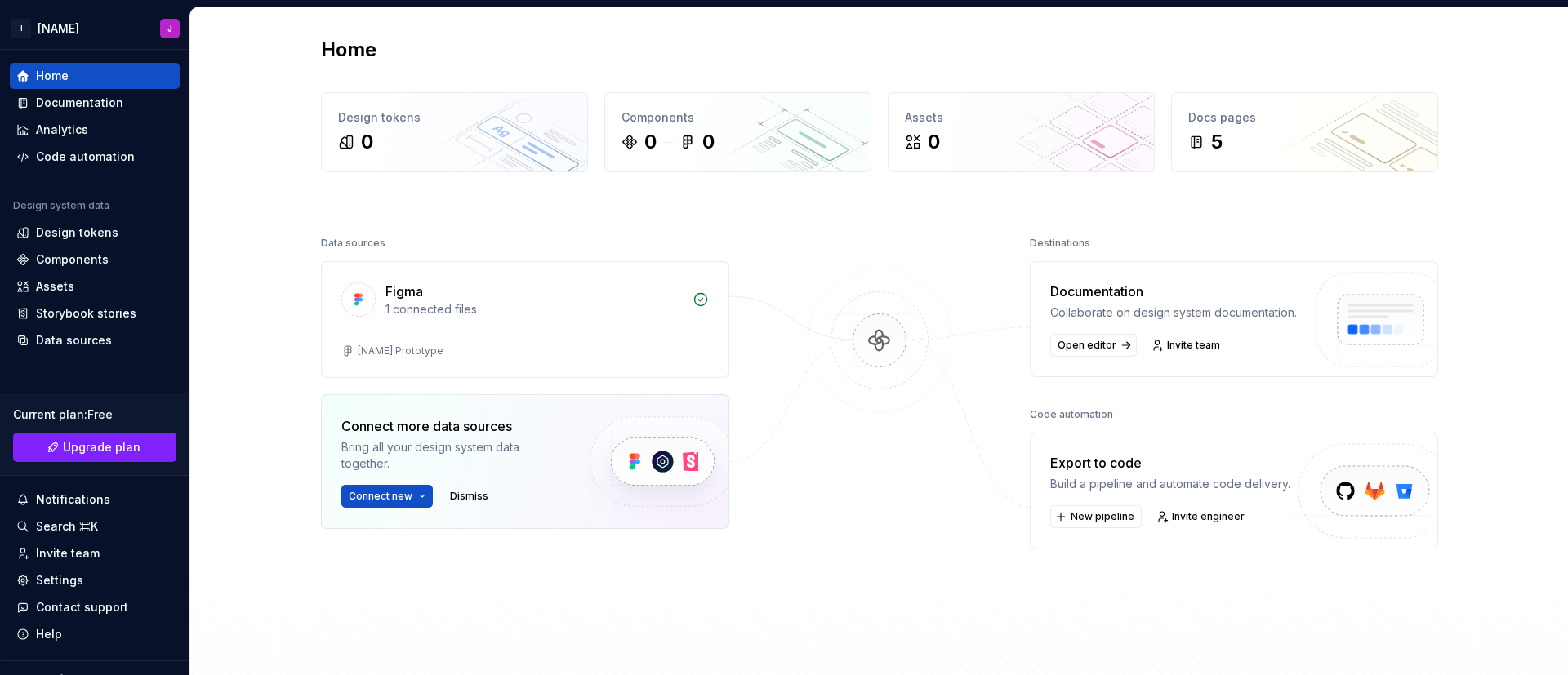 click on "Build a pipeline and automate code delivery." at bounding box center (1170, 484) 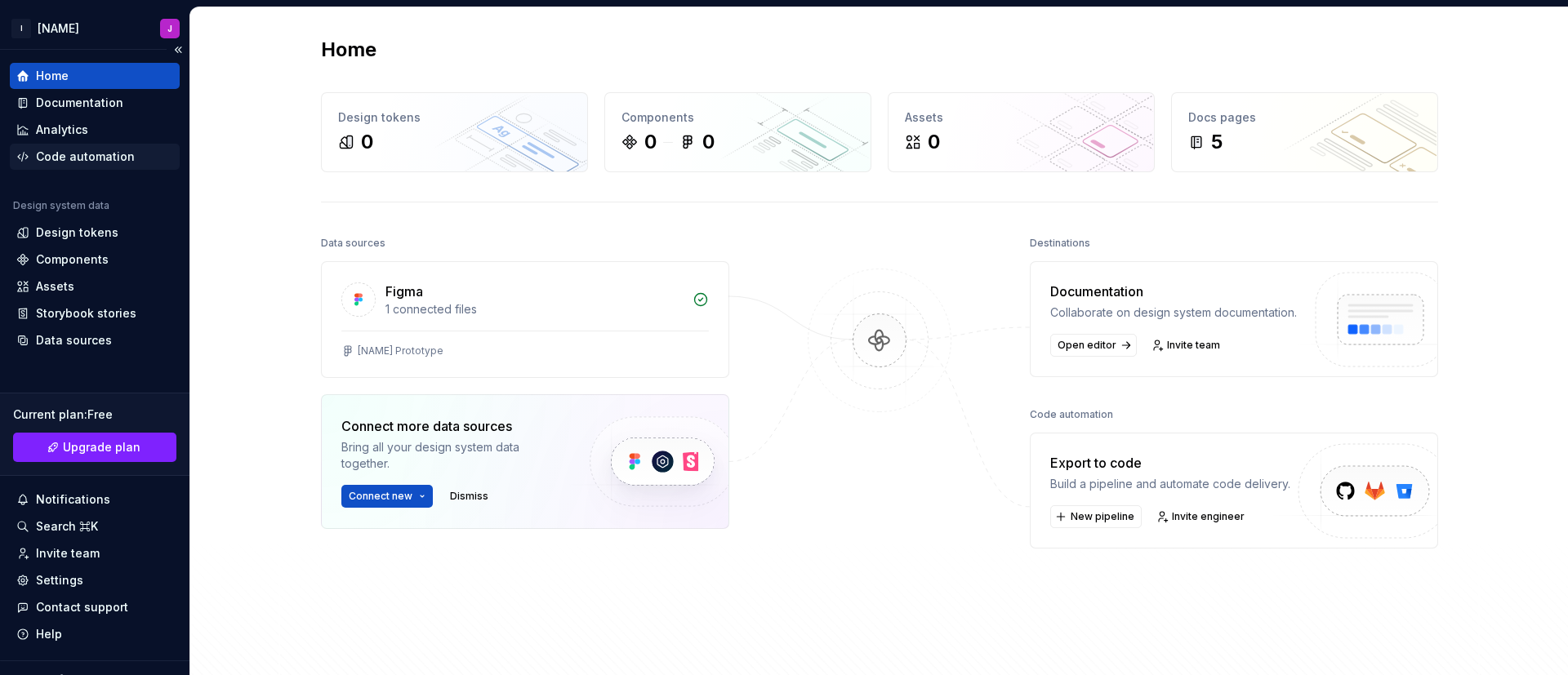click on "Code automation" at bounding box center [85, 157] 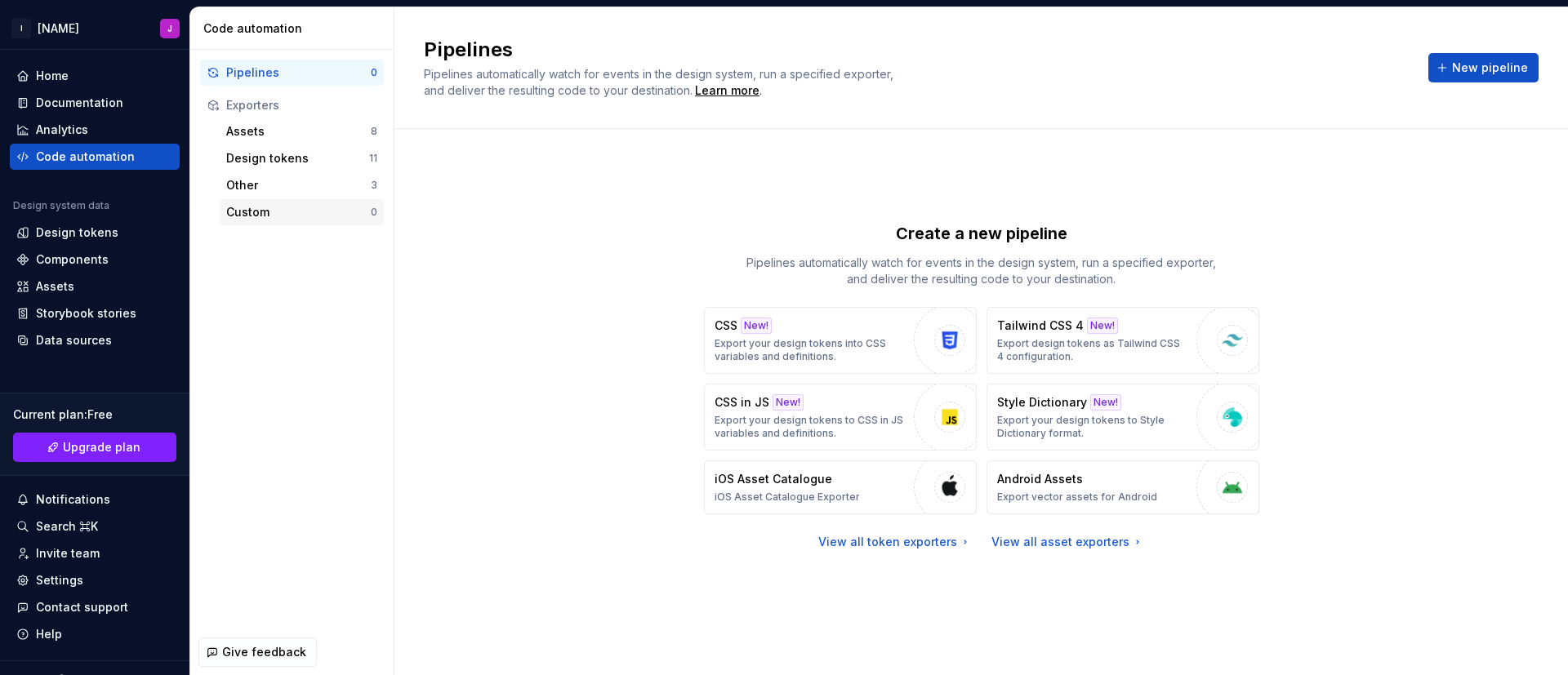 click on "Custom" at bounding box center [298, 212] 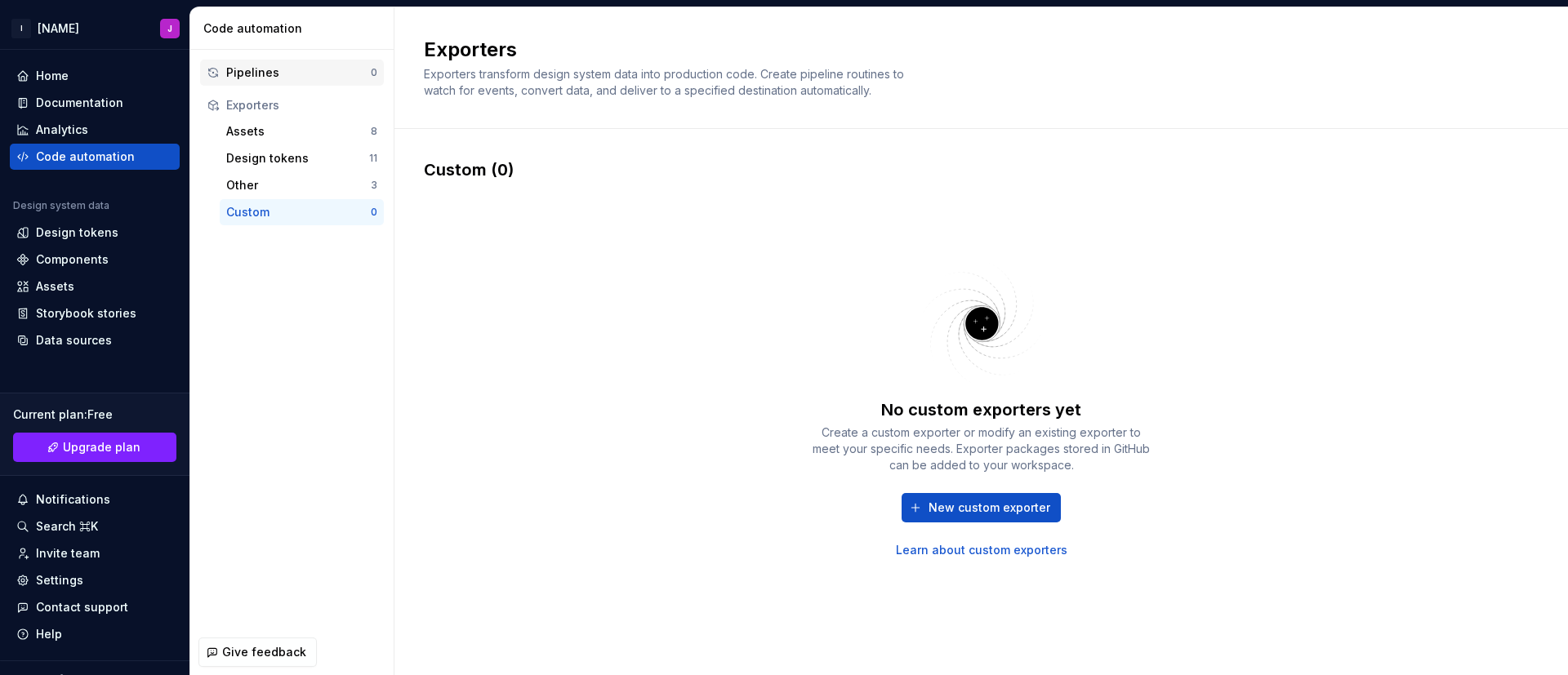 click on "Pipelines" at bounding box center [298, 73] 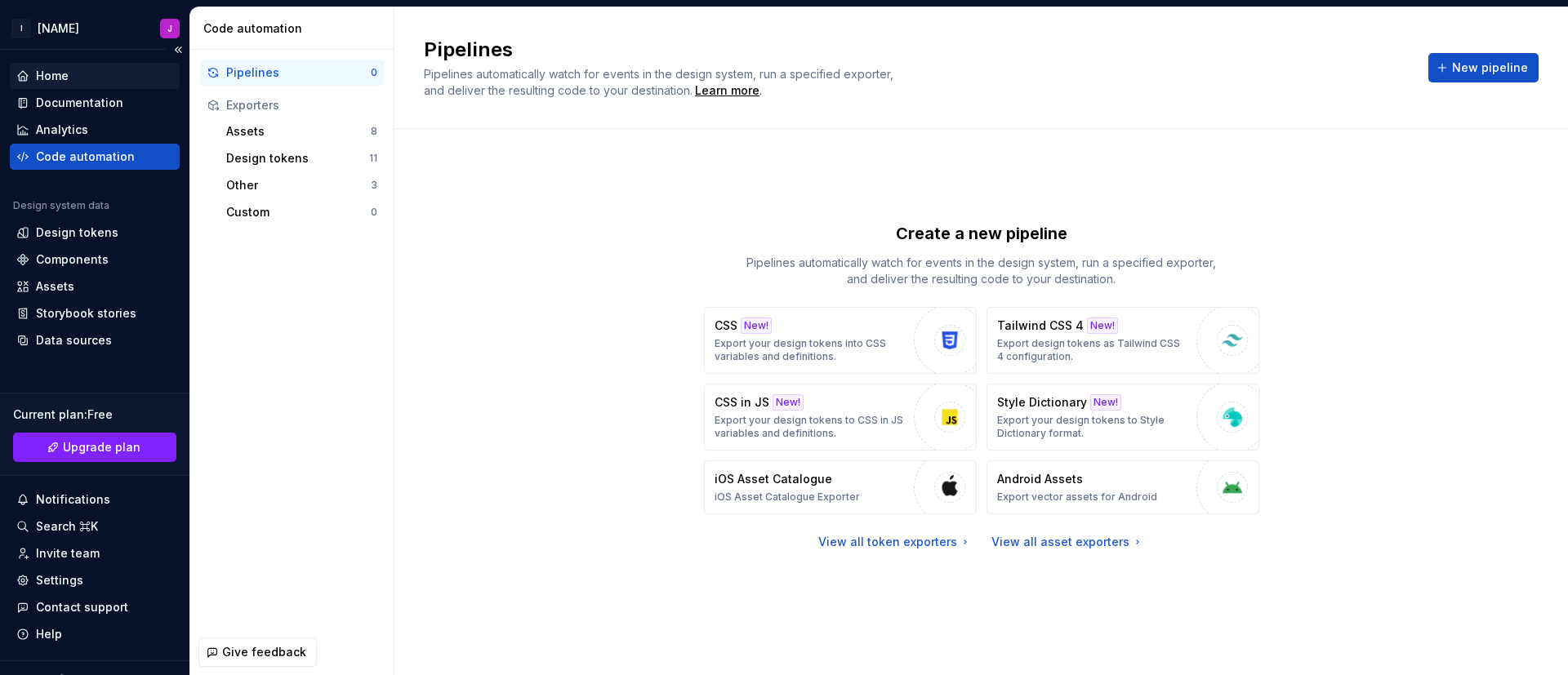 click on "Home" at bounding box center (52, 76) 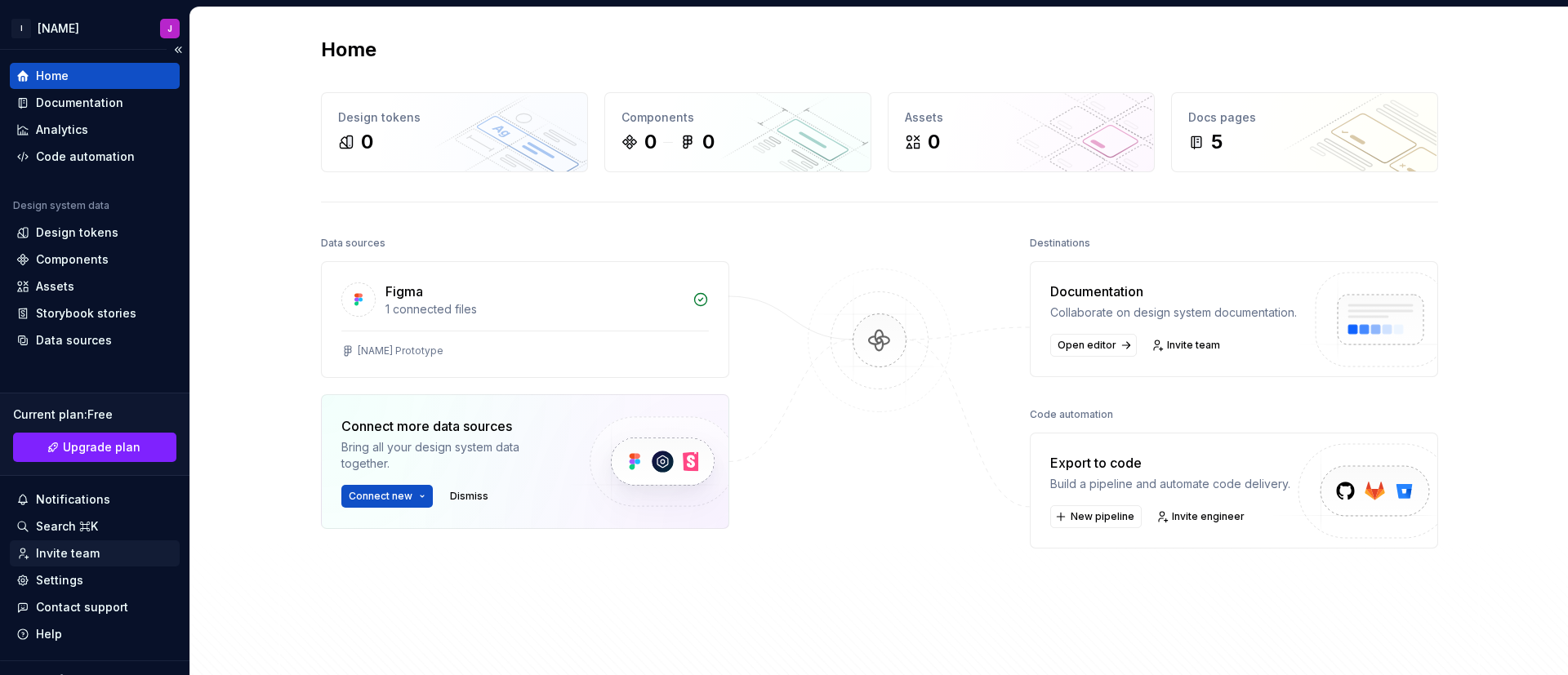 scroll, scrollTop: 29, scrollLeft: 0, axis: vertical 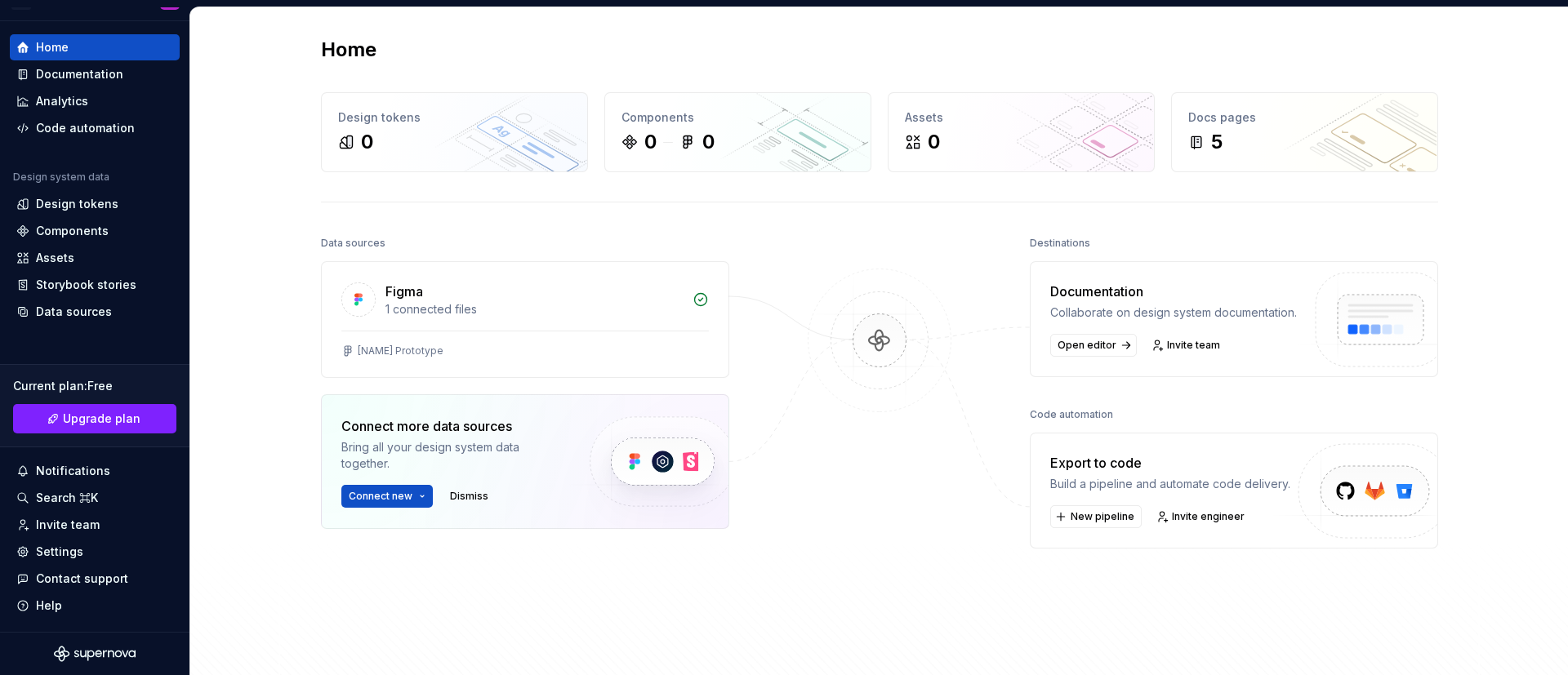 click at bounding box center (880, 357) 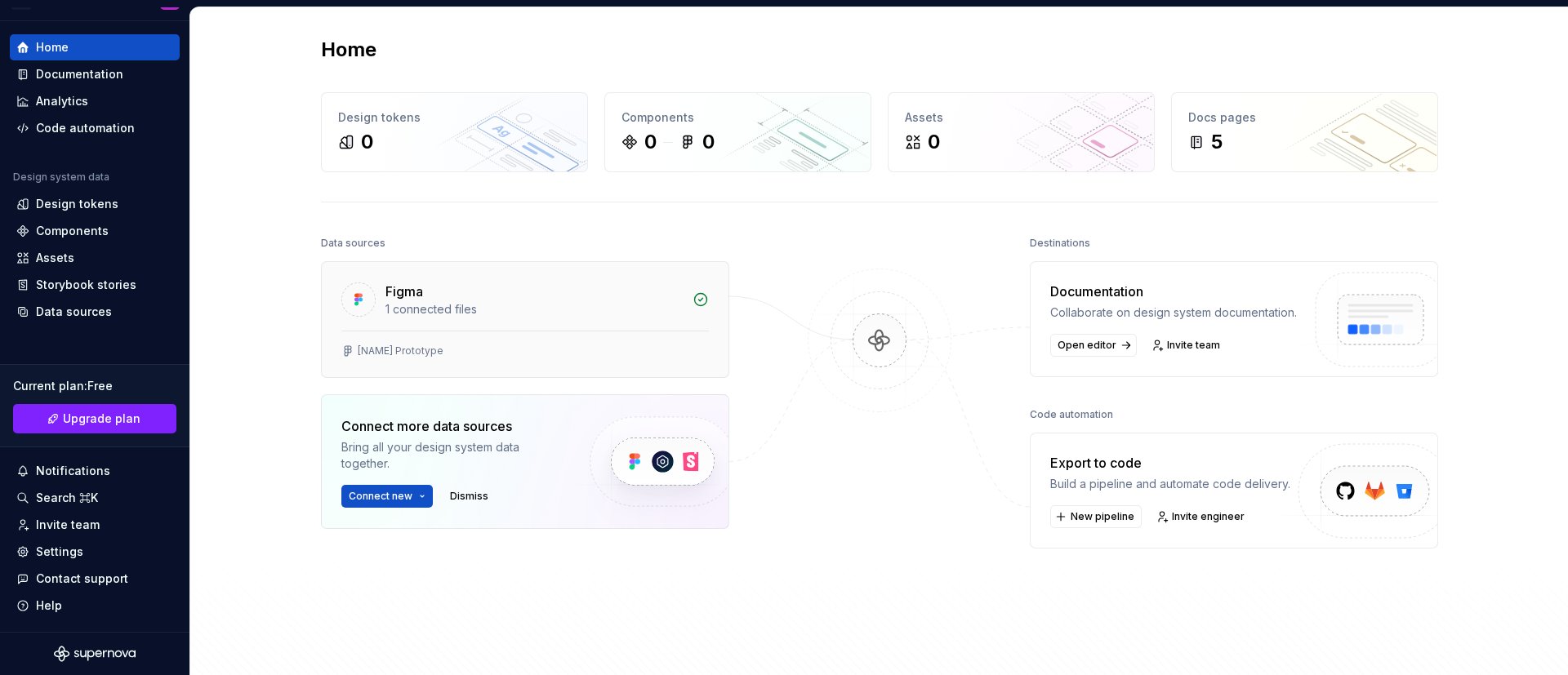 click on "[NAME] Prototype" at bounding box center [400, 351] 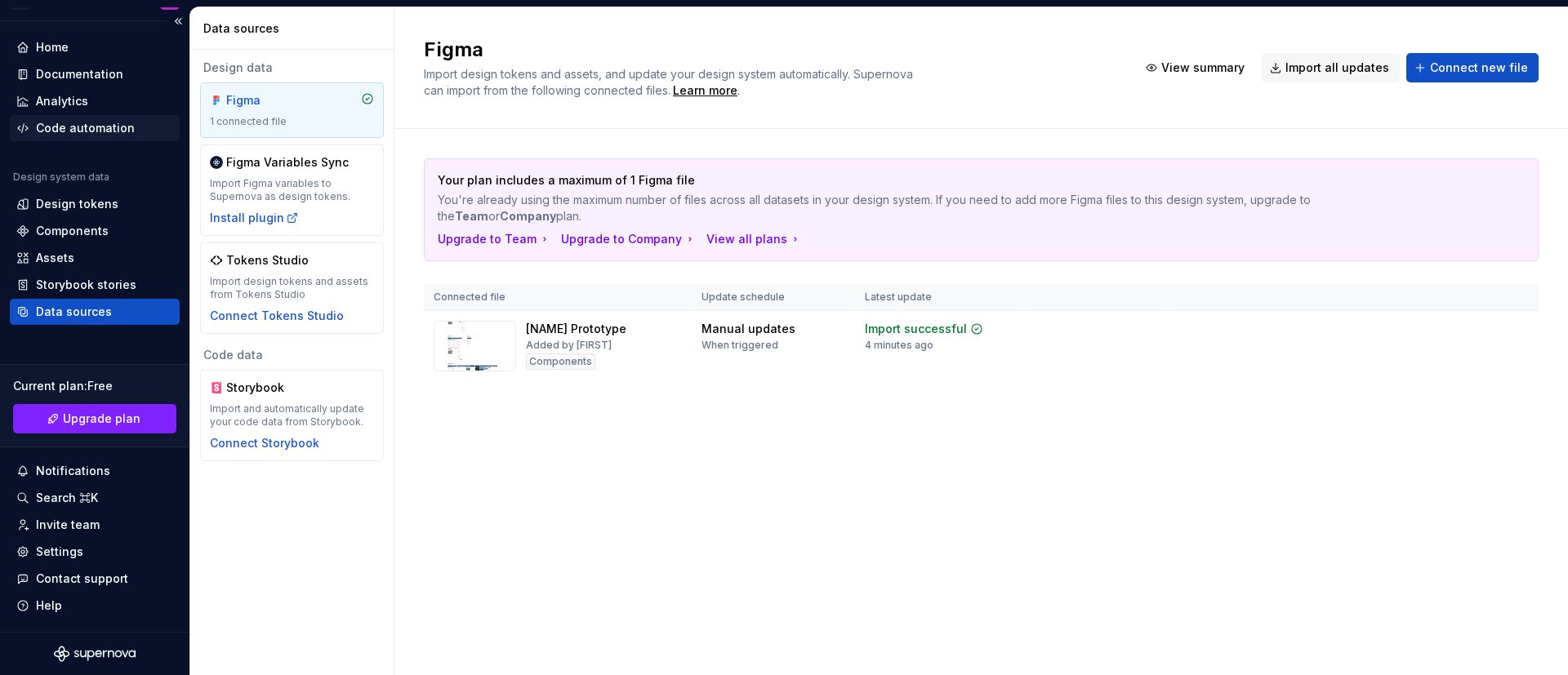 click on "Code automation" at bounding box center [85, 128] 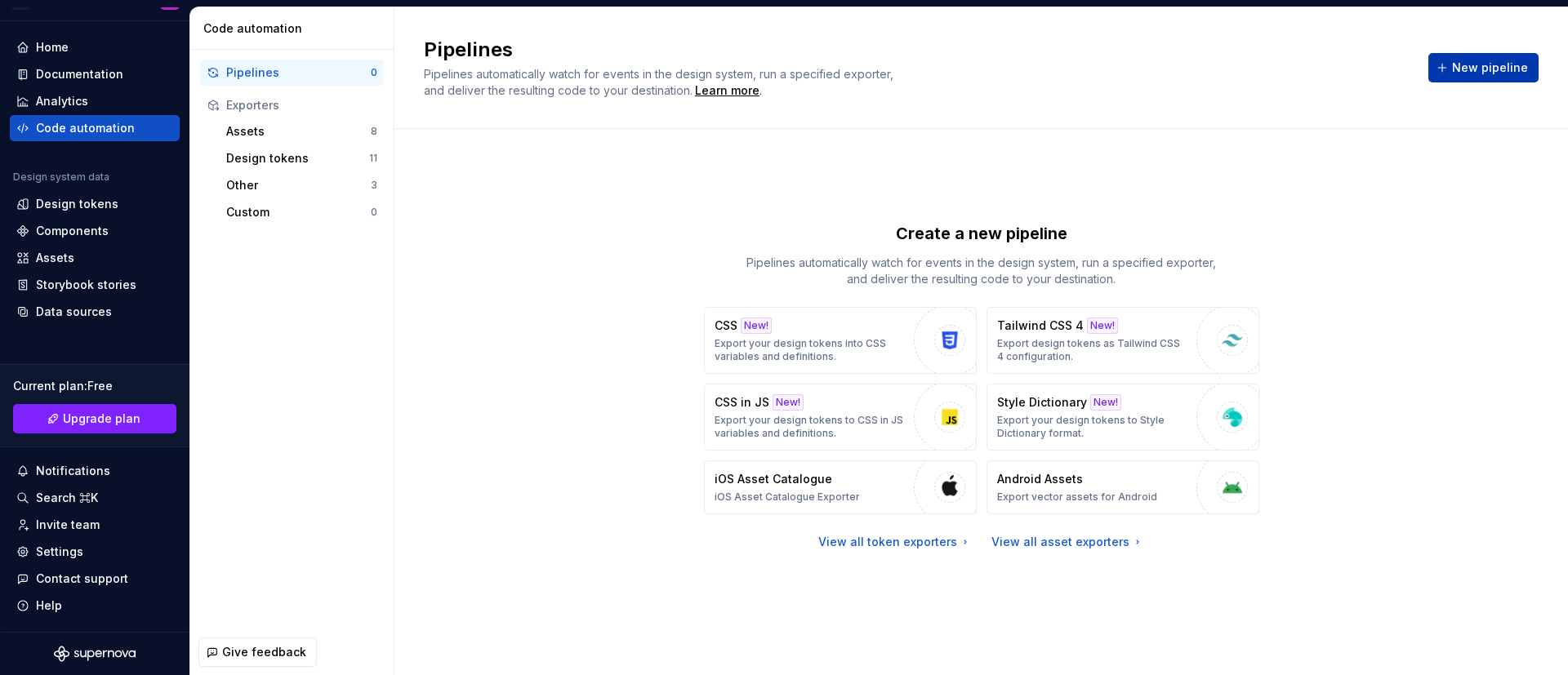 click on "New pipeline" at bounding box center (1483, 68) 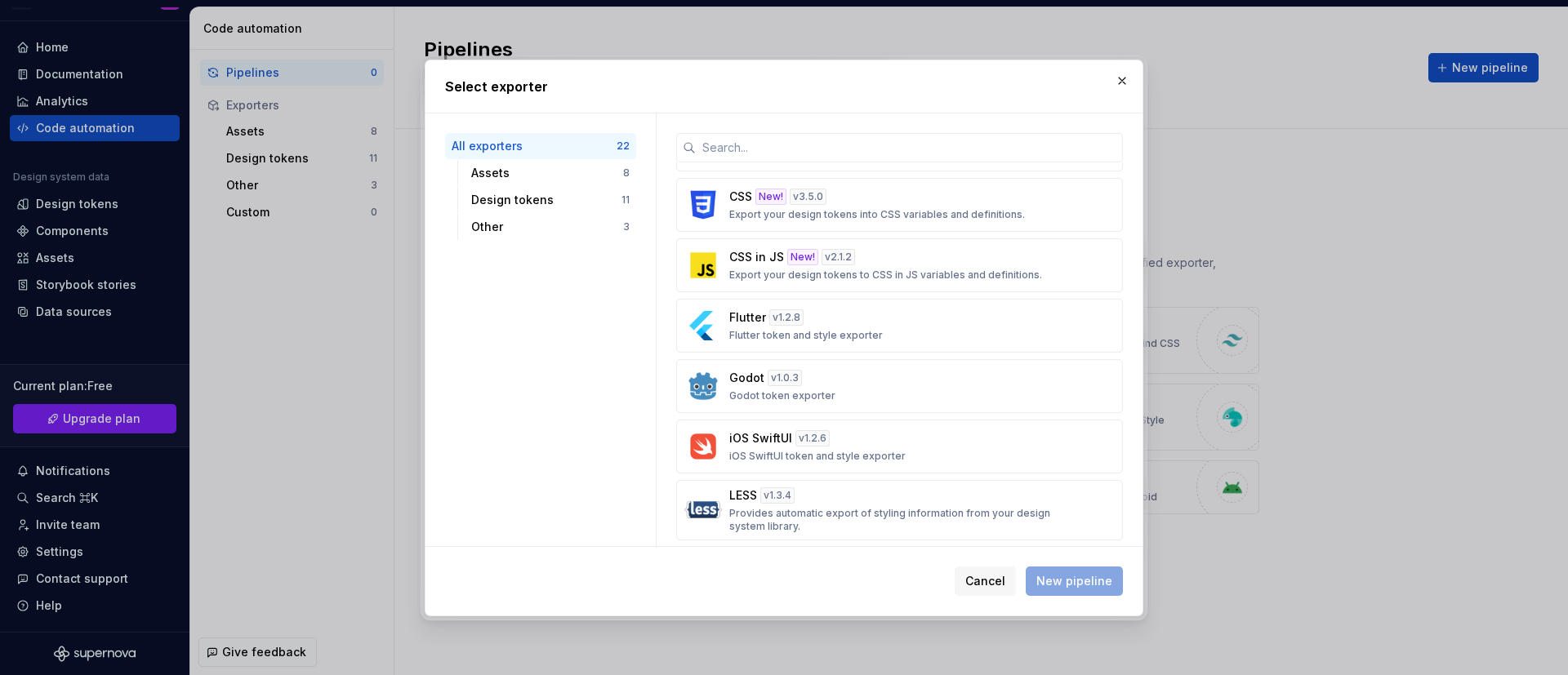 scroll, scrollTop: 584, scrollLeft: 0, axis: vertical 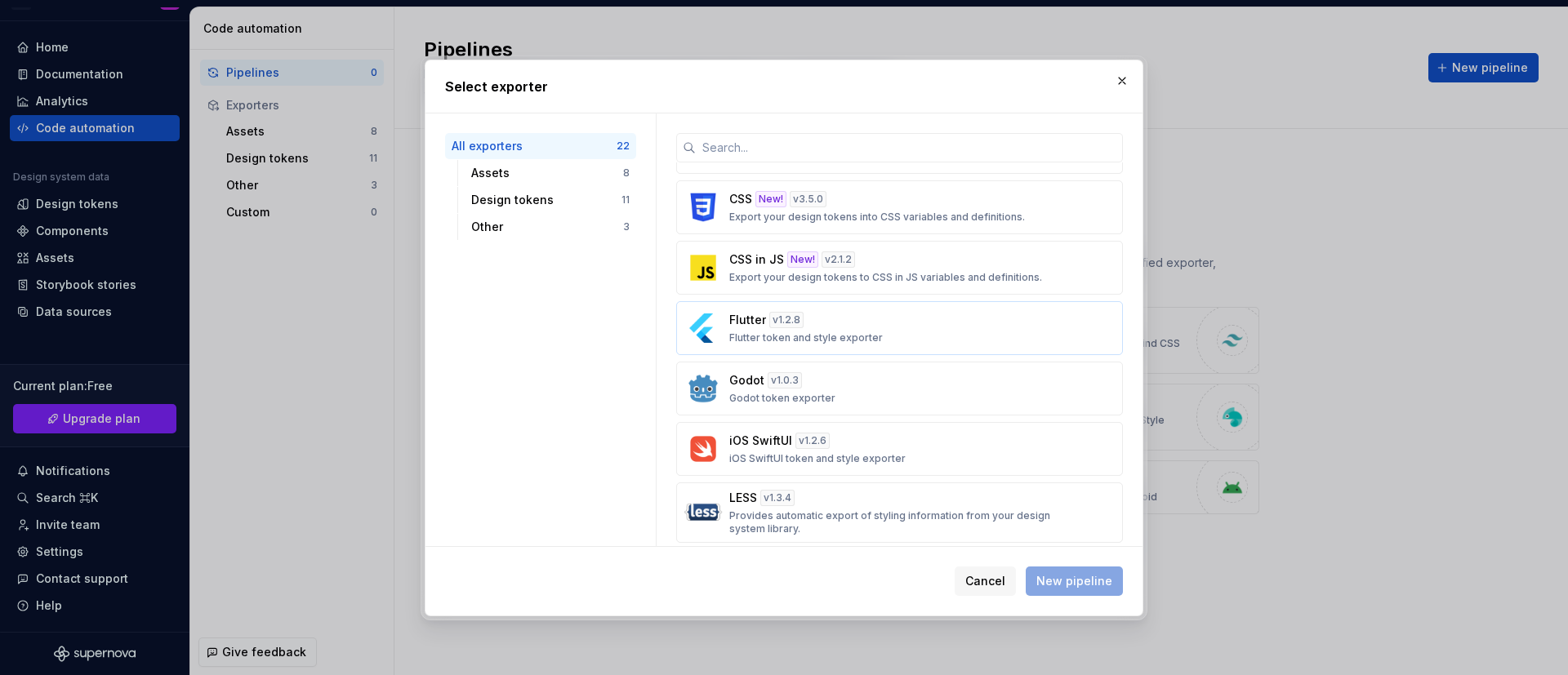 click on "Flutter v 1.2.8 Flutter token and style exporter" at bounding box center [894, 328] 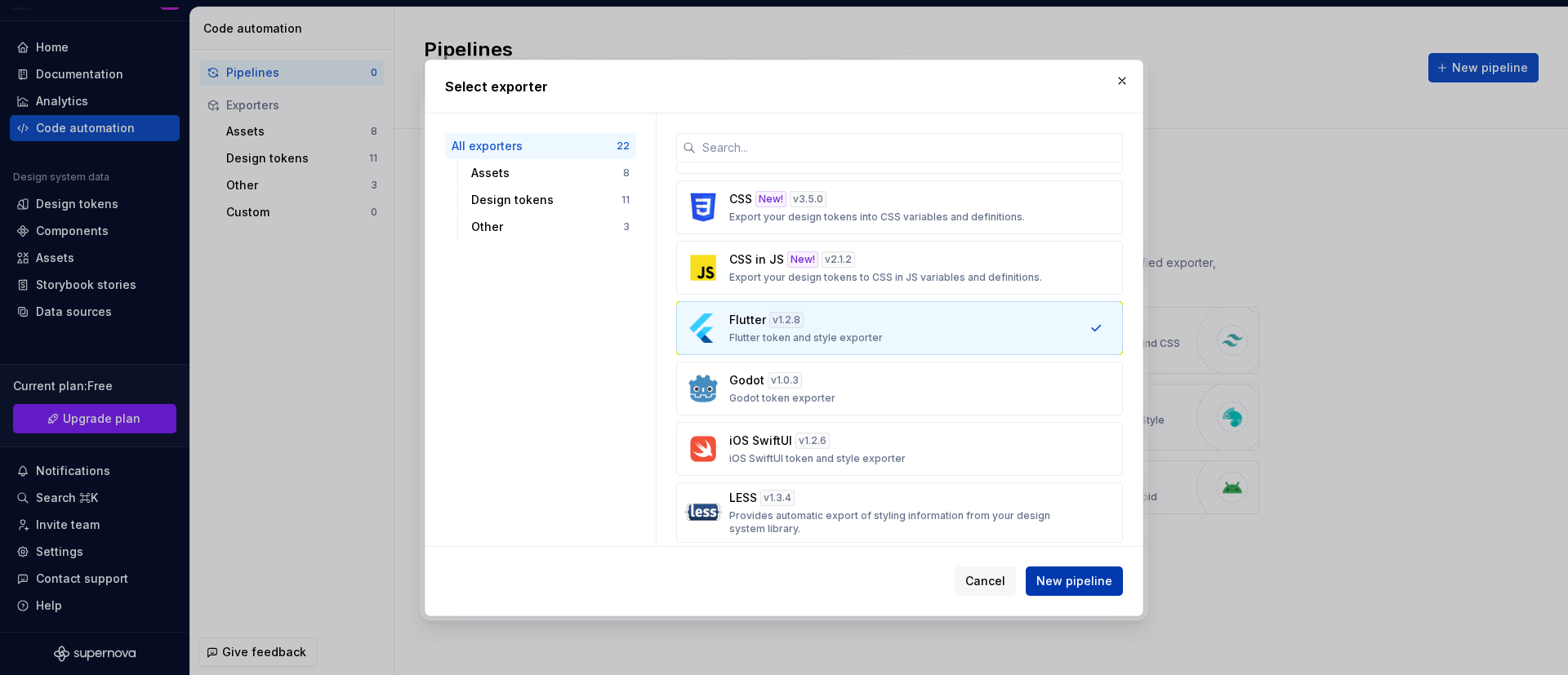 click on "New pipeline" at bounding box center [1074, 581] 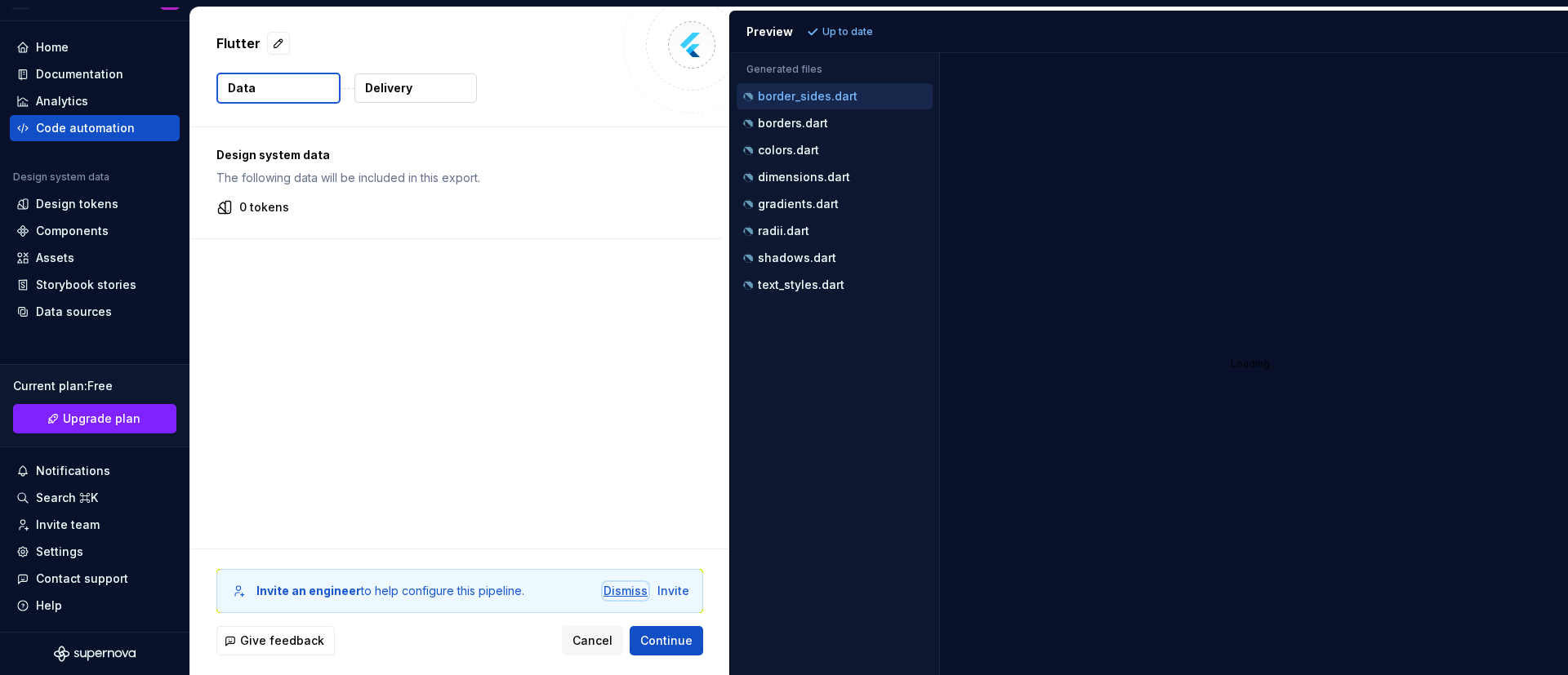 click on "Dismiss" at bounding box center [626, 591] 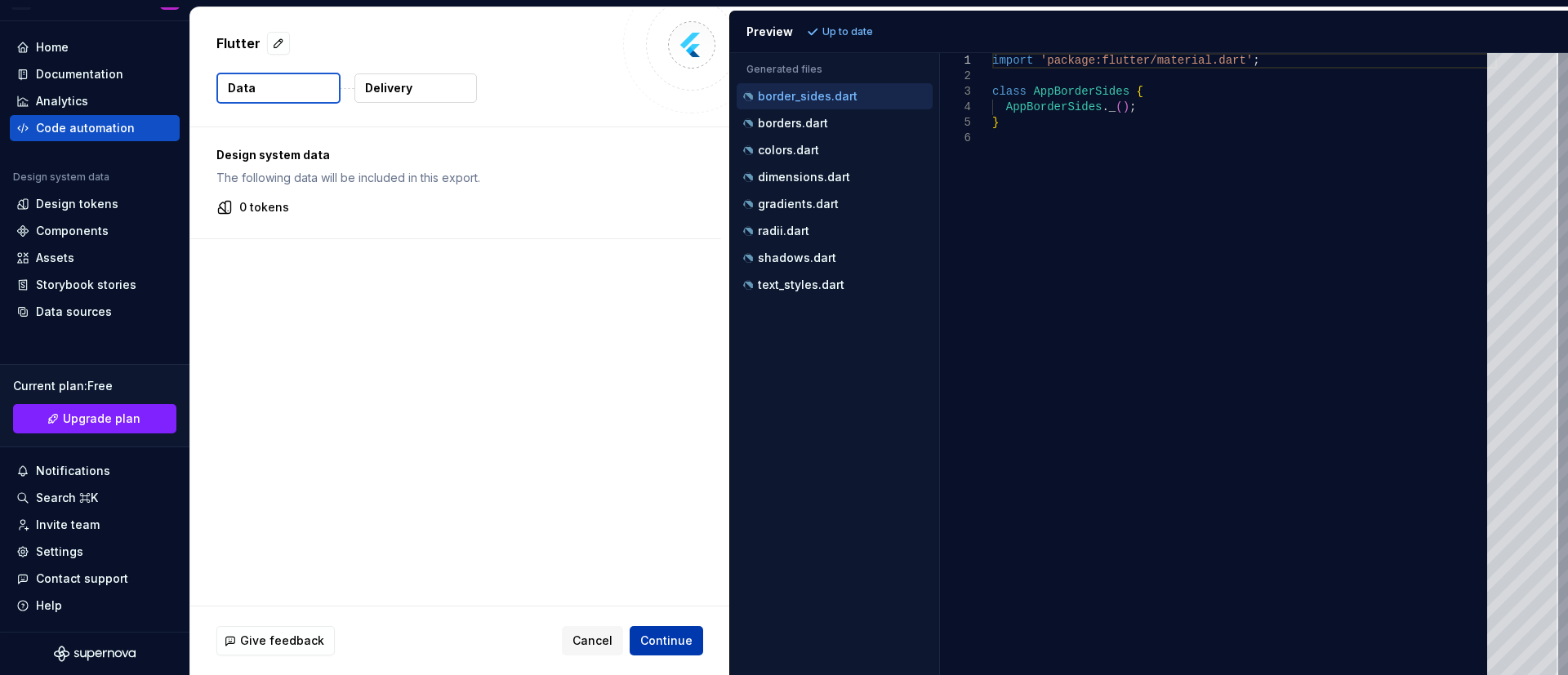 click on "Continue" at bounding box center (666, 641) 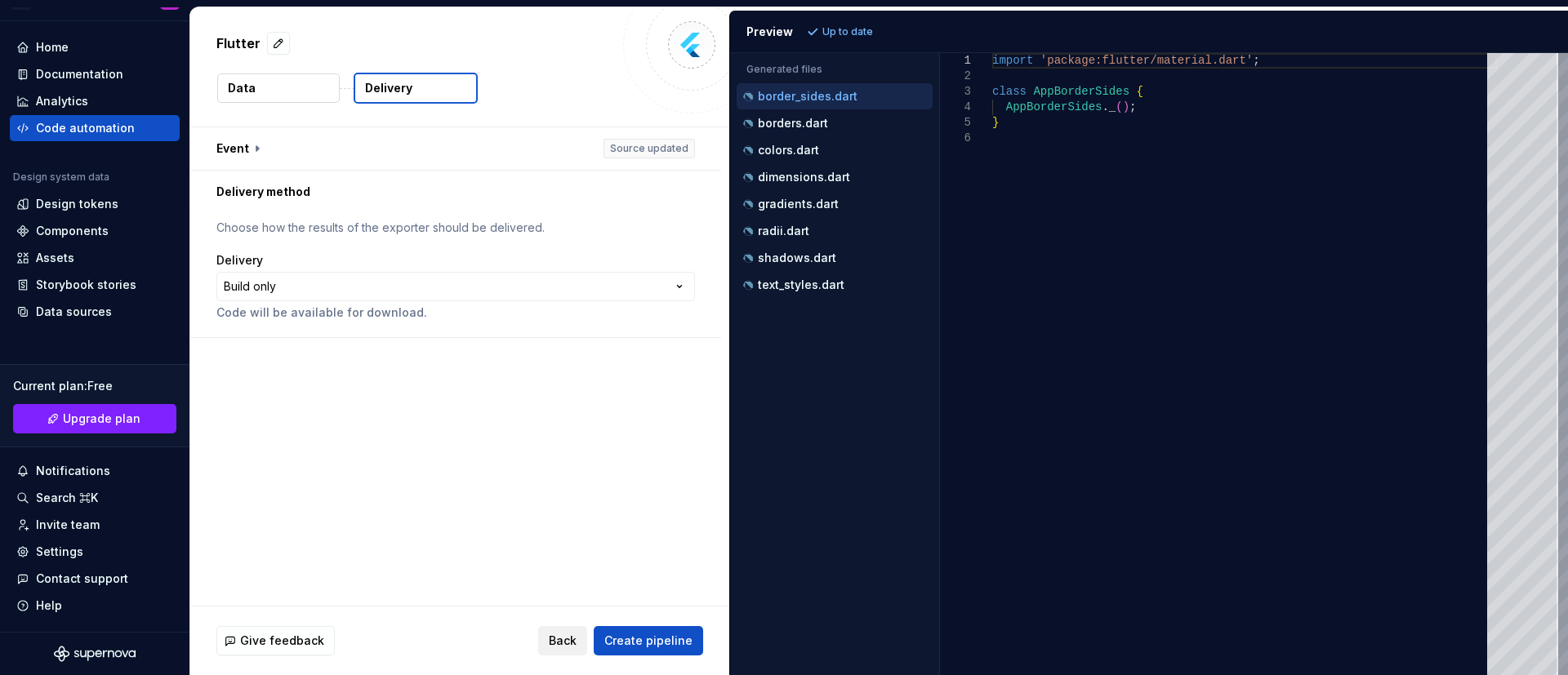 click on "Back" at bounding box center (563, 641) 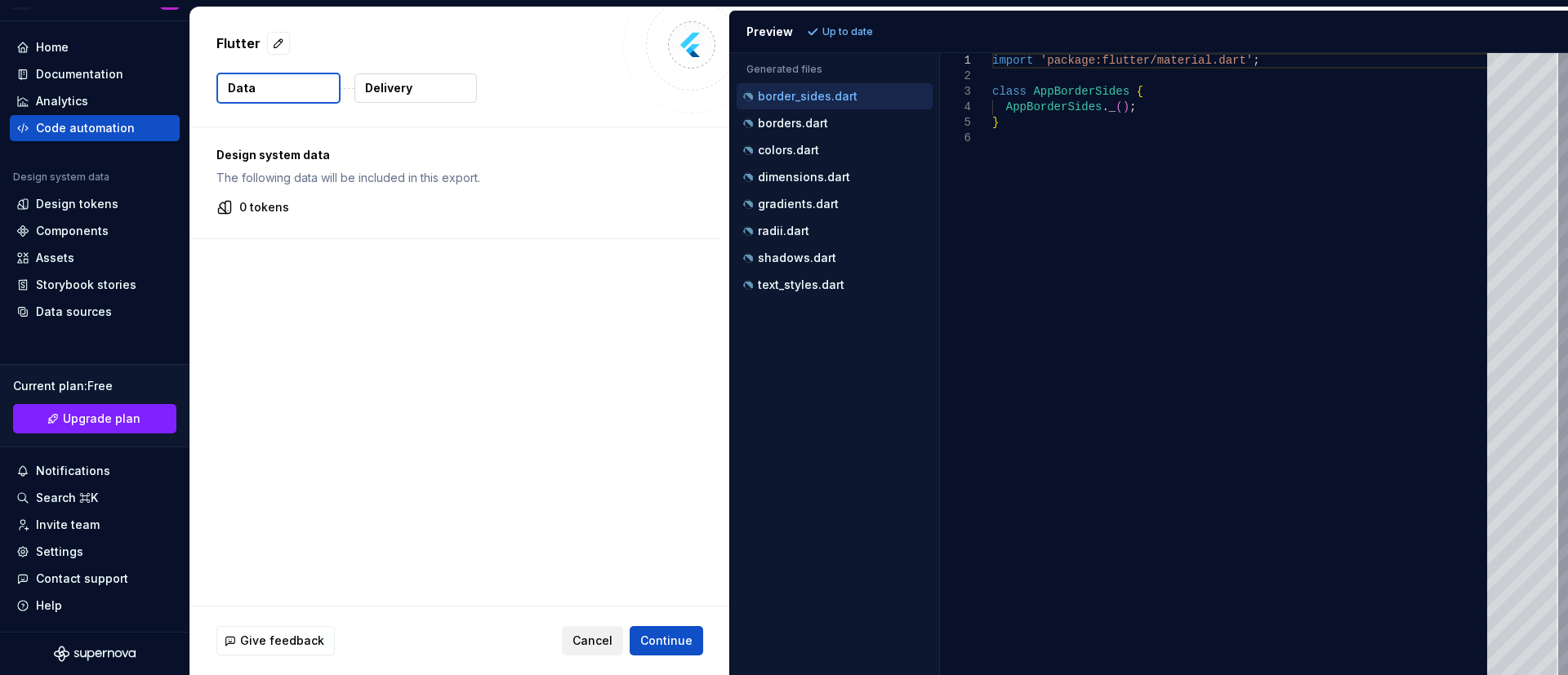 click on "Cancel" at bounding box center [592, 641] 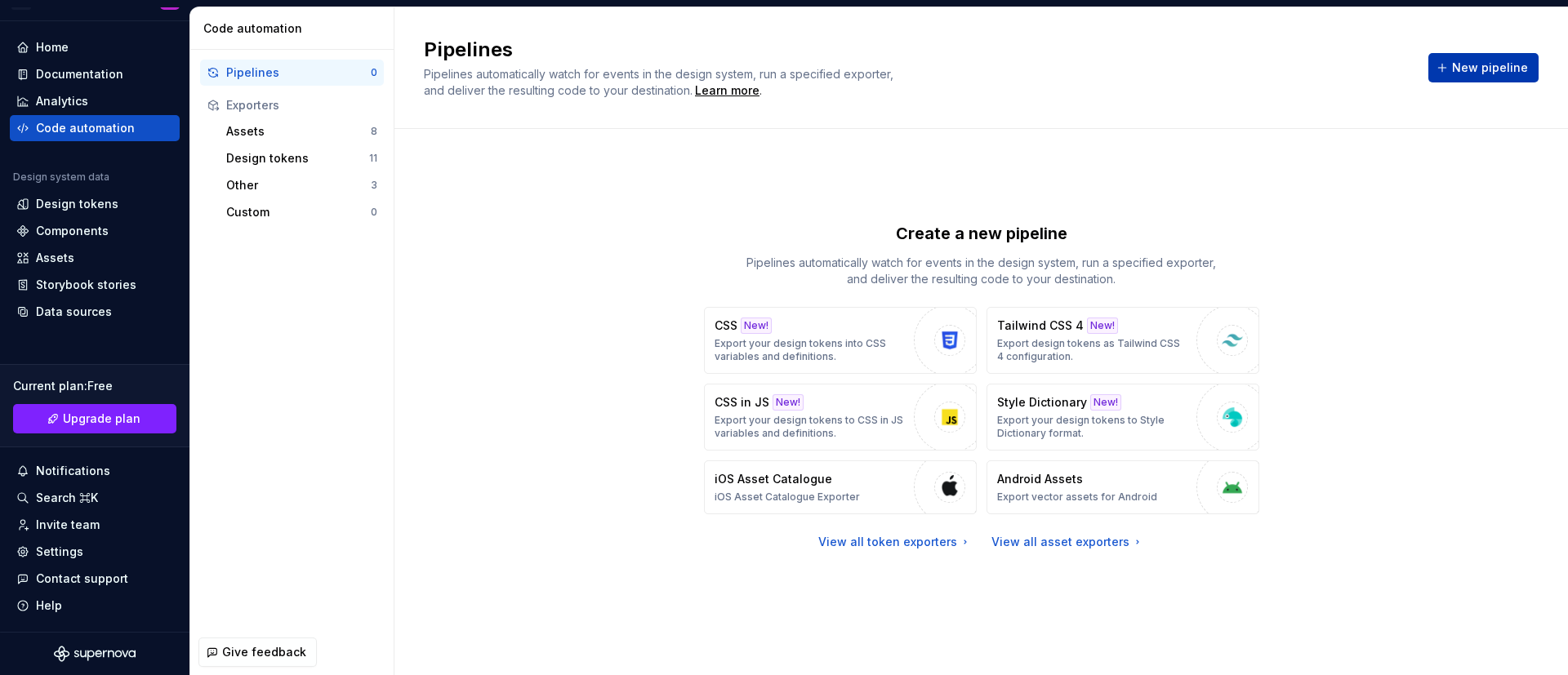 click on "New pipeline" at bounding box center (1490, 68) 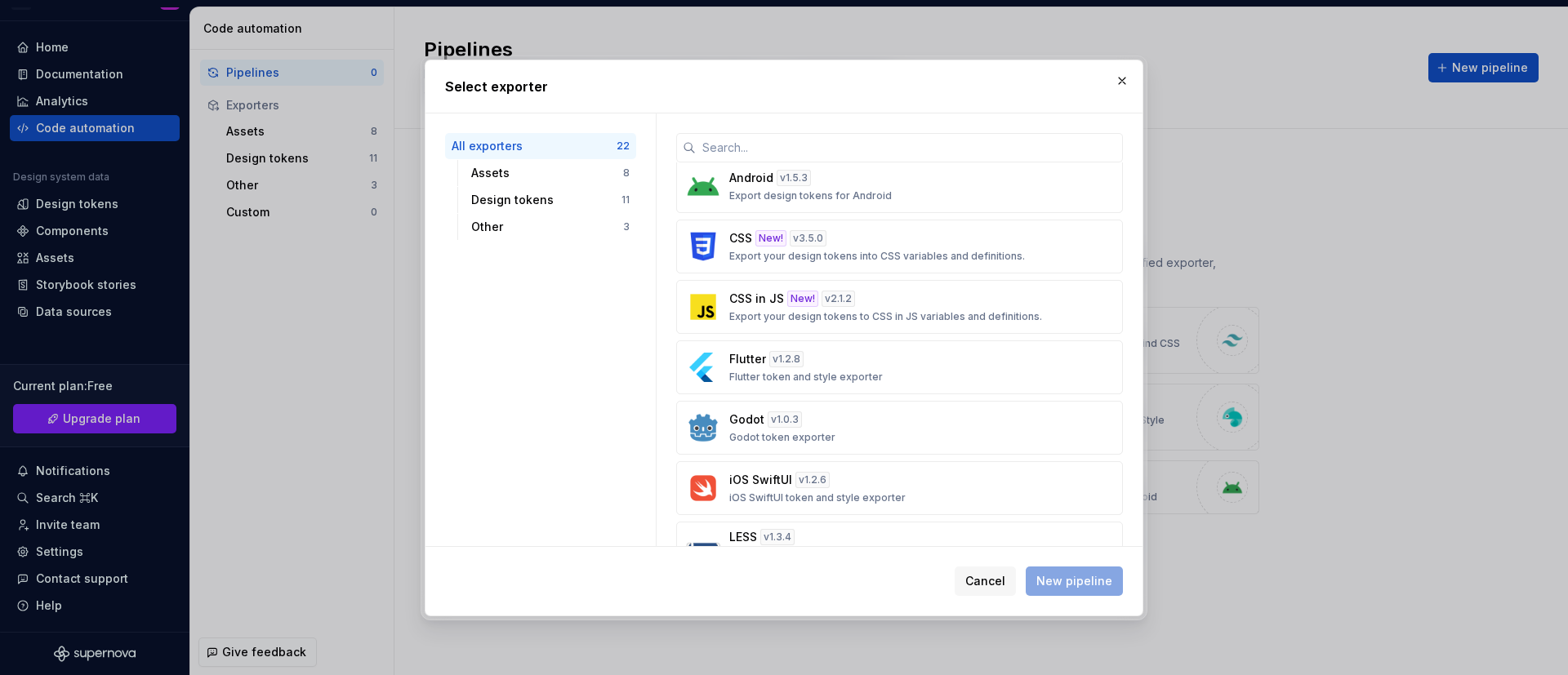 scroll, scrollTop: 550, scrollLeft: 0, axis: vertical 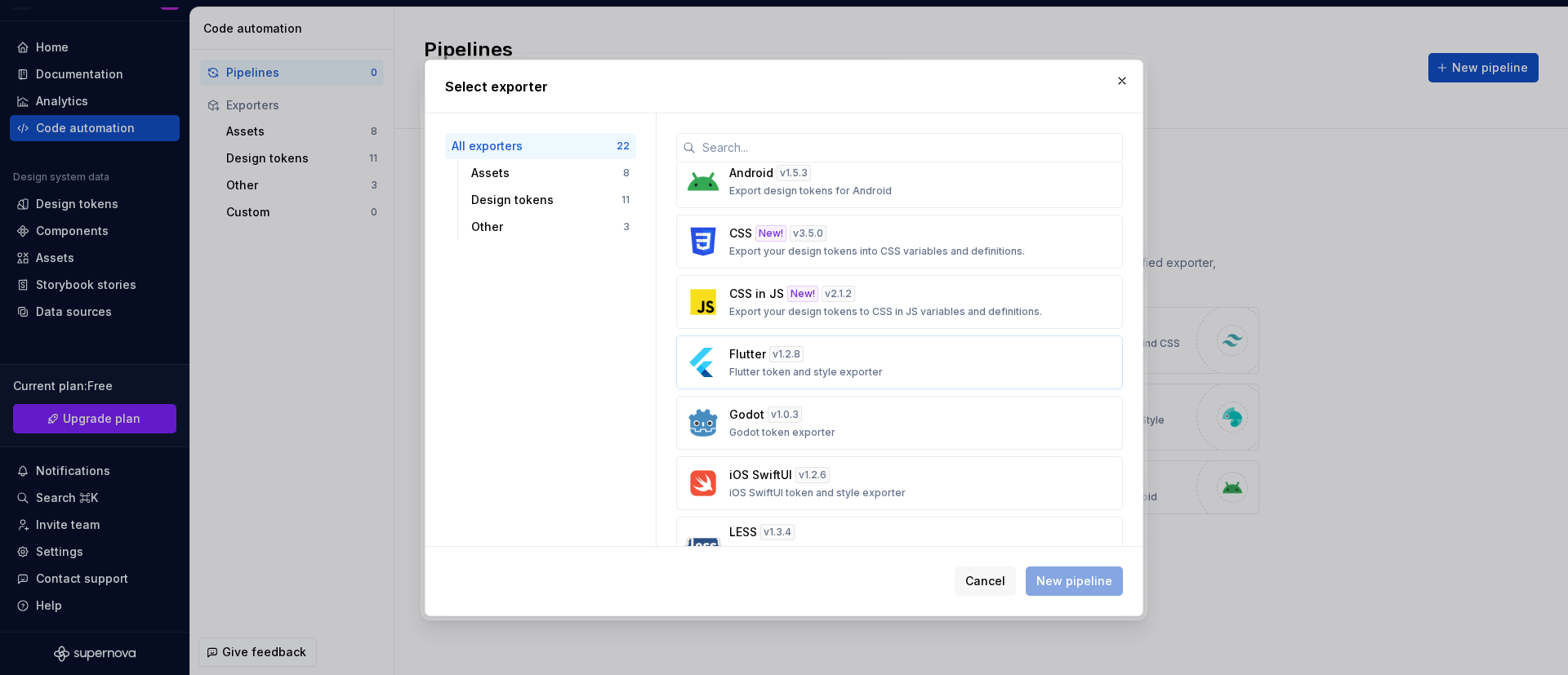 click on "Flutter token and style exporter" at bounding box center (806, 372) 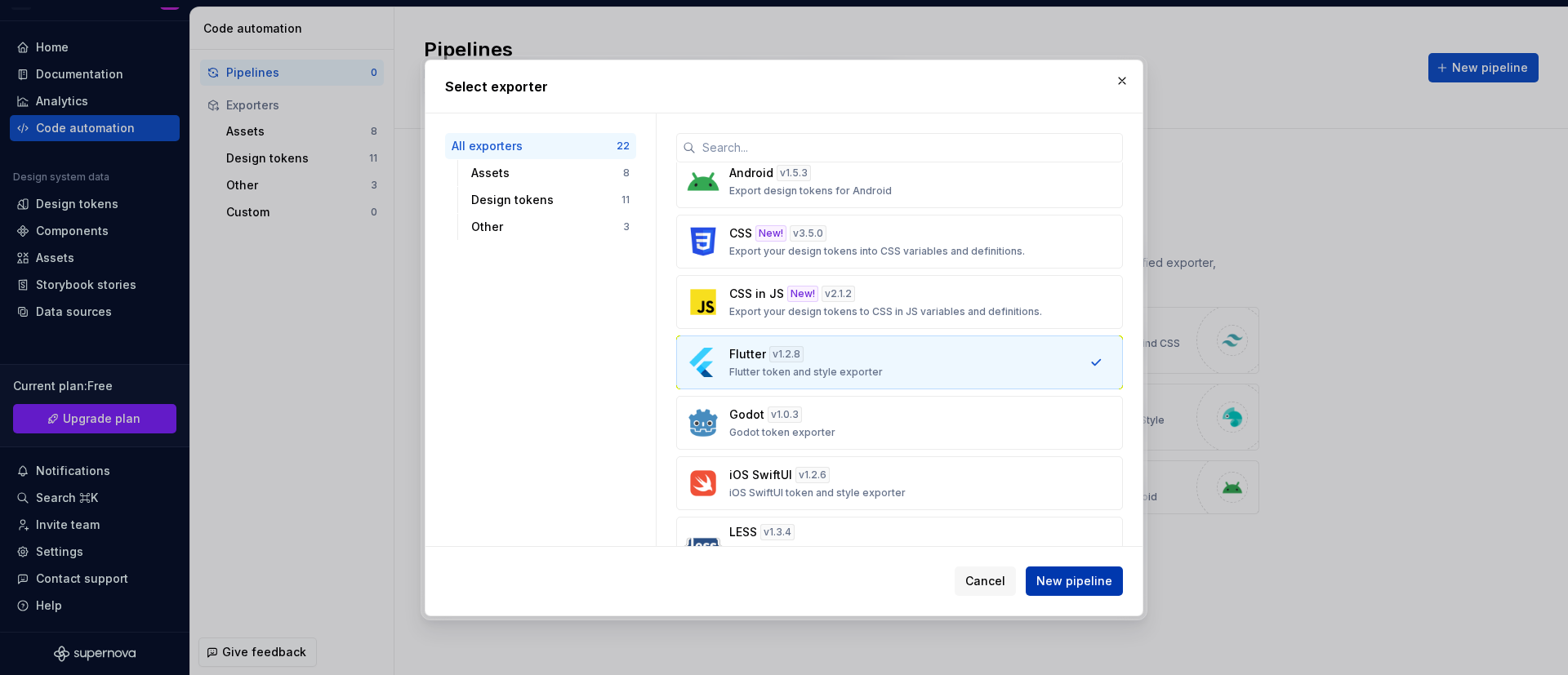 click on "New pipeline" at bounding box center [1074, 581] 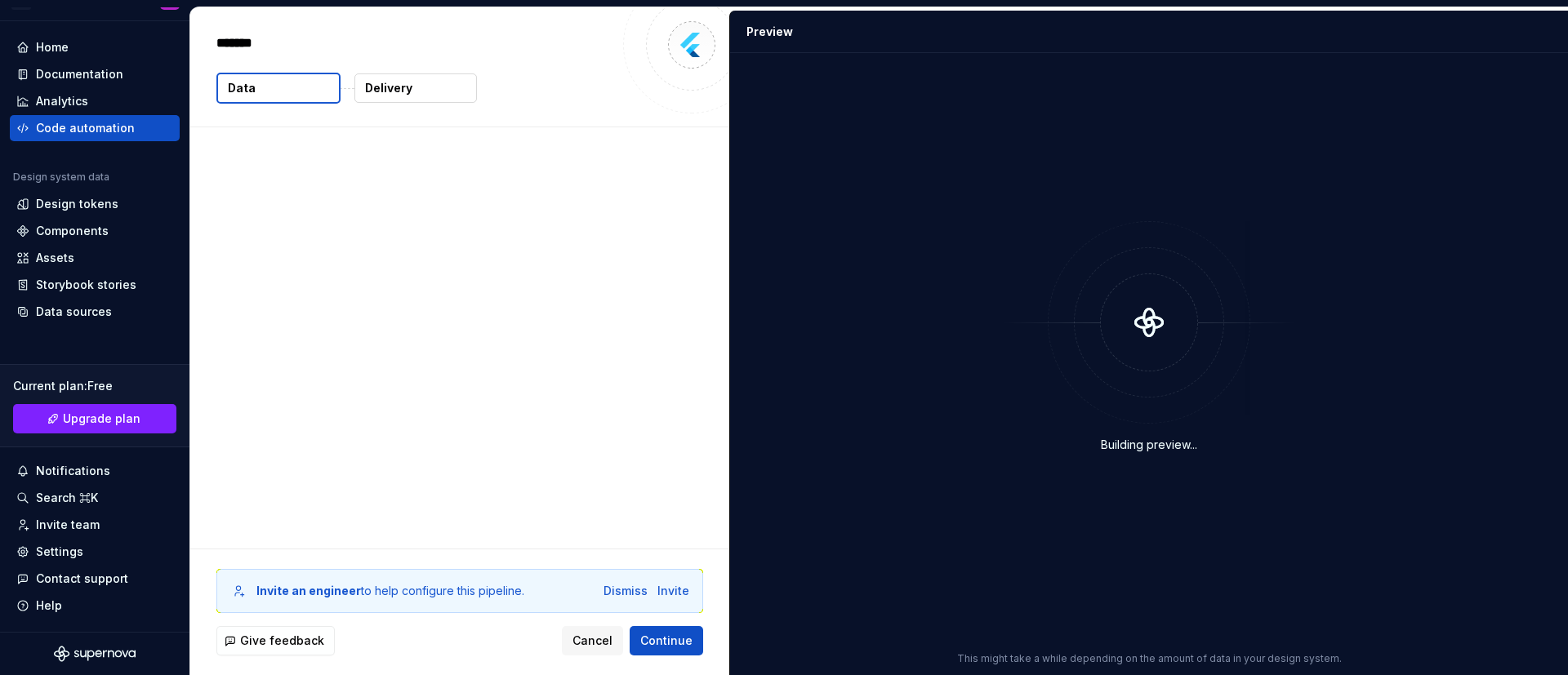 type on "*" 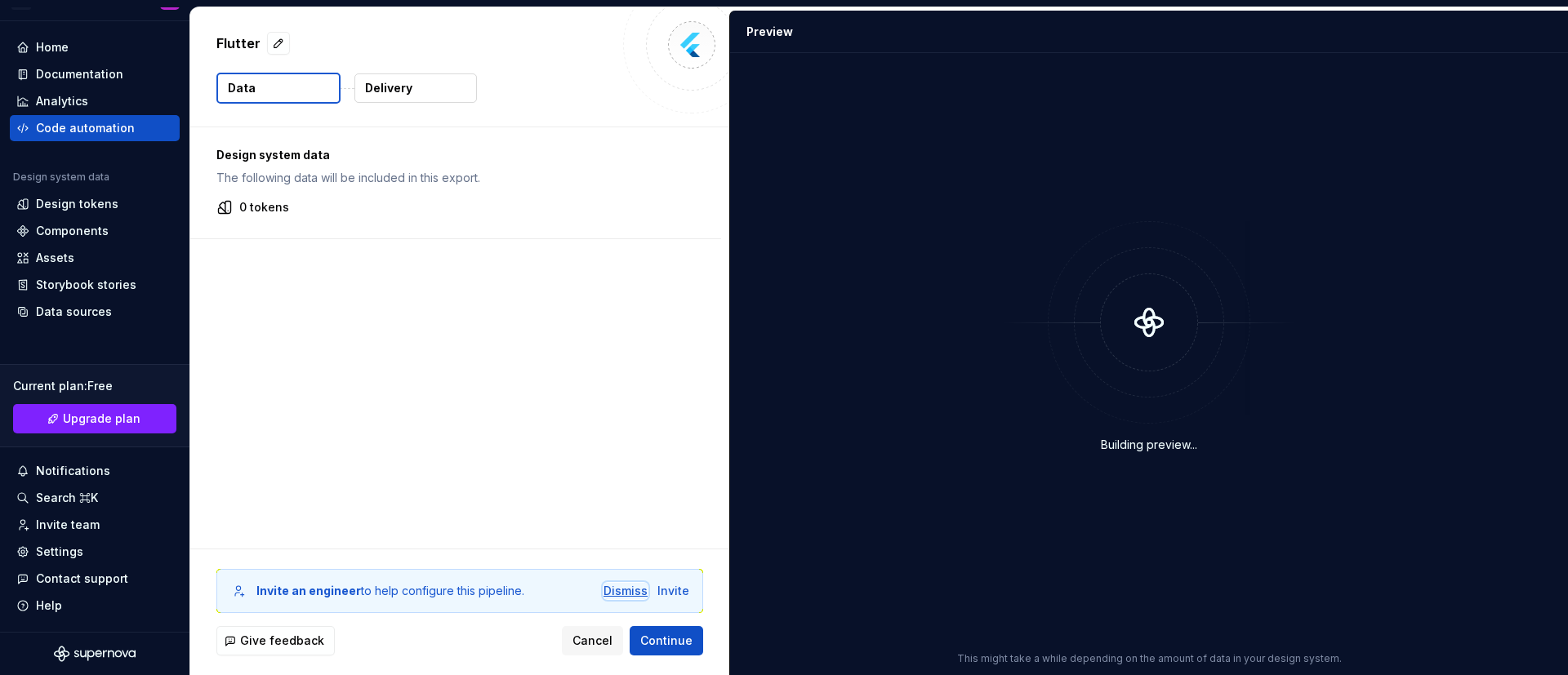 click on "Dismiss" at bounding box center (626, 591) 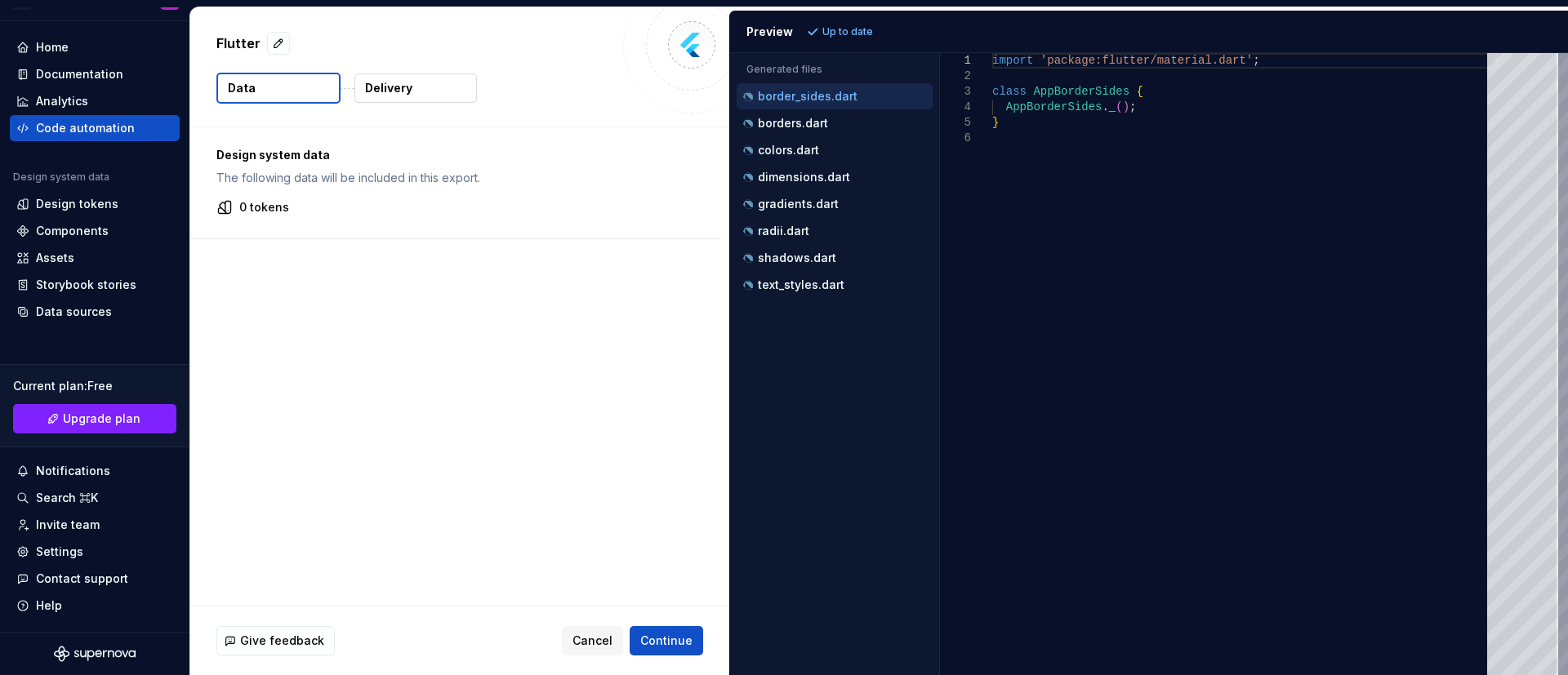 click on "Preview" at bounding box center [769, 32] 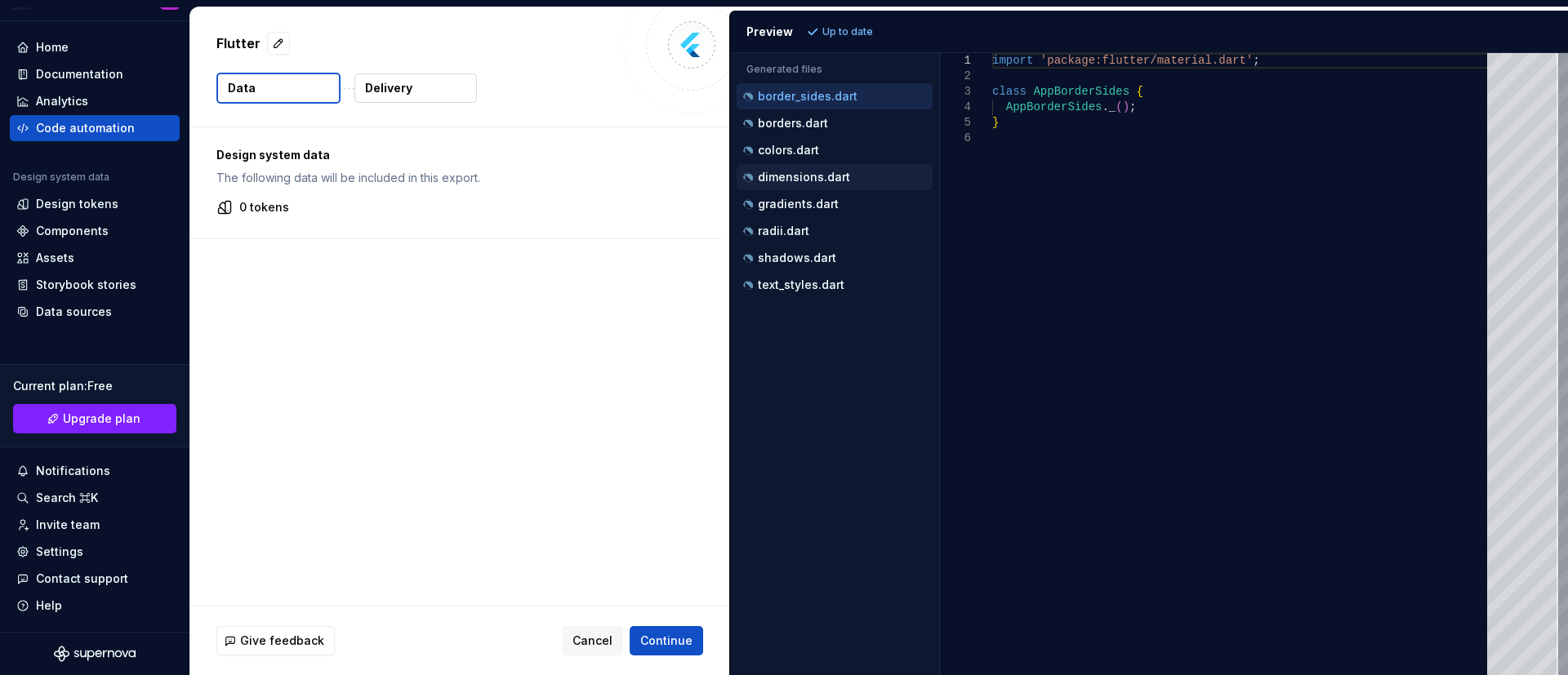 click on "dimensions.dart" at bounding box center [804, 177] 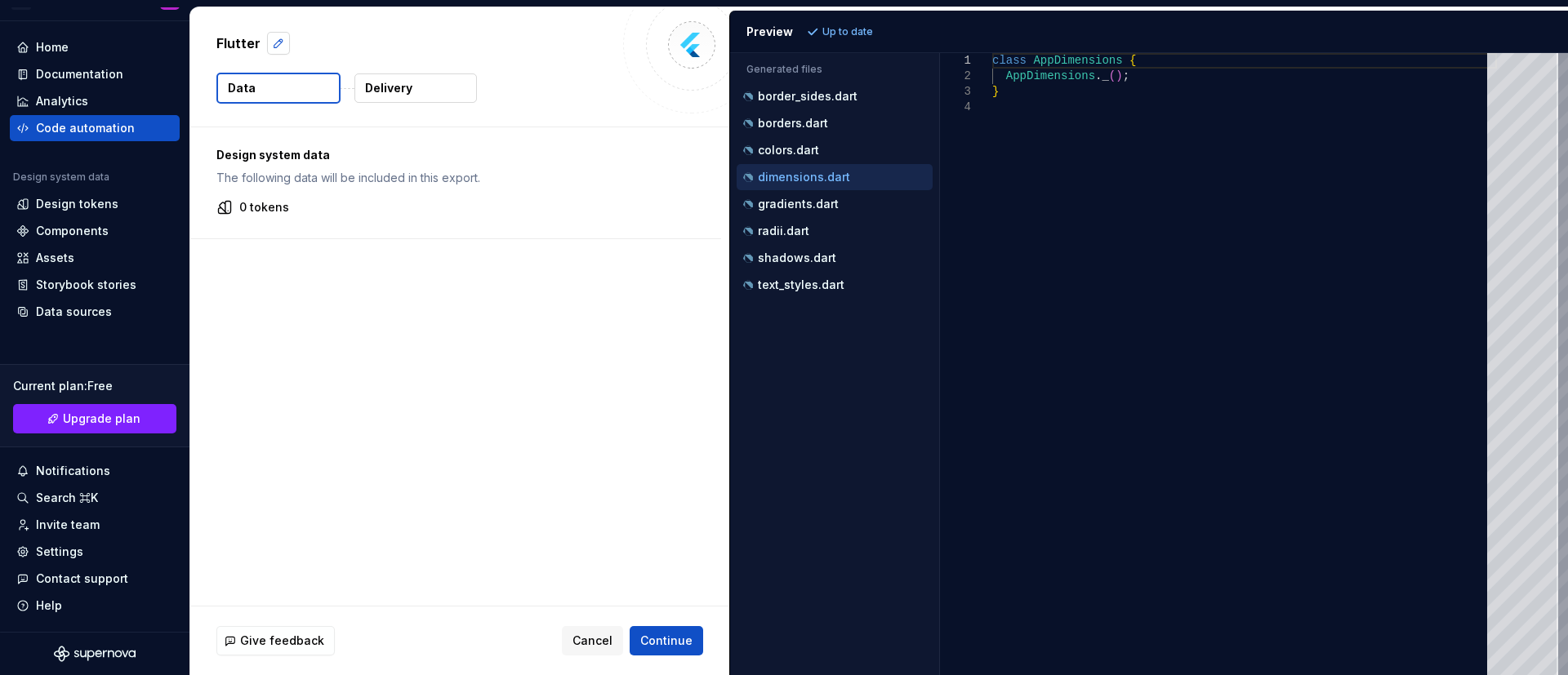 click at bounding box center (278, 43) 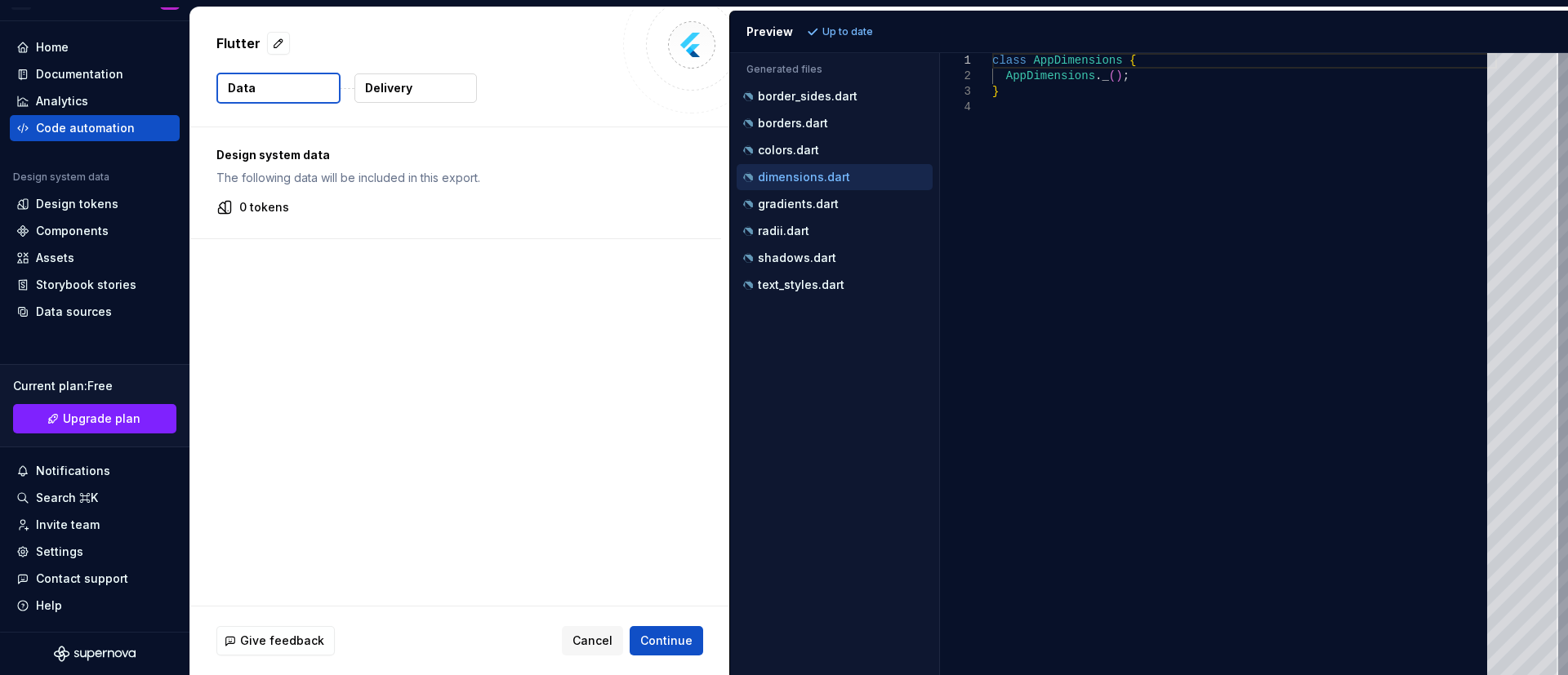 click on "Design system data The following data will be included in this export." at bounding box center [456, 167] 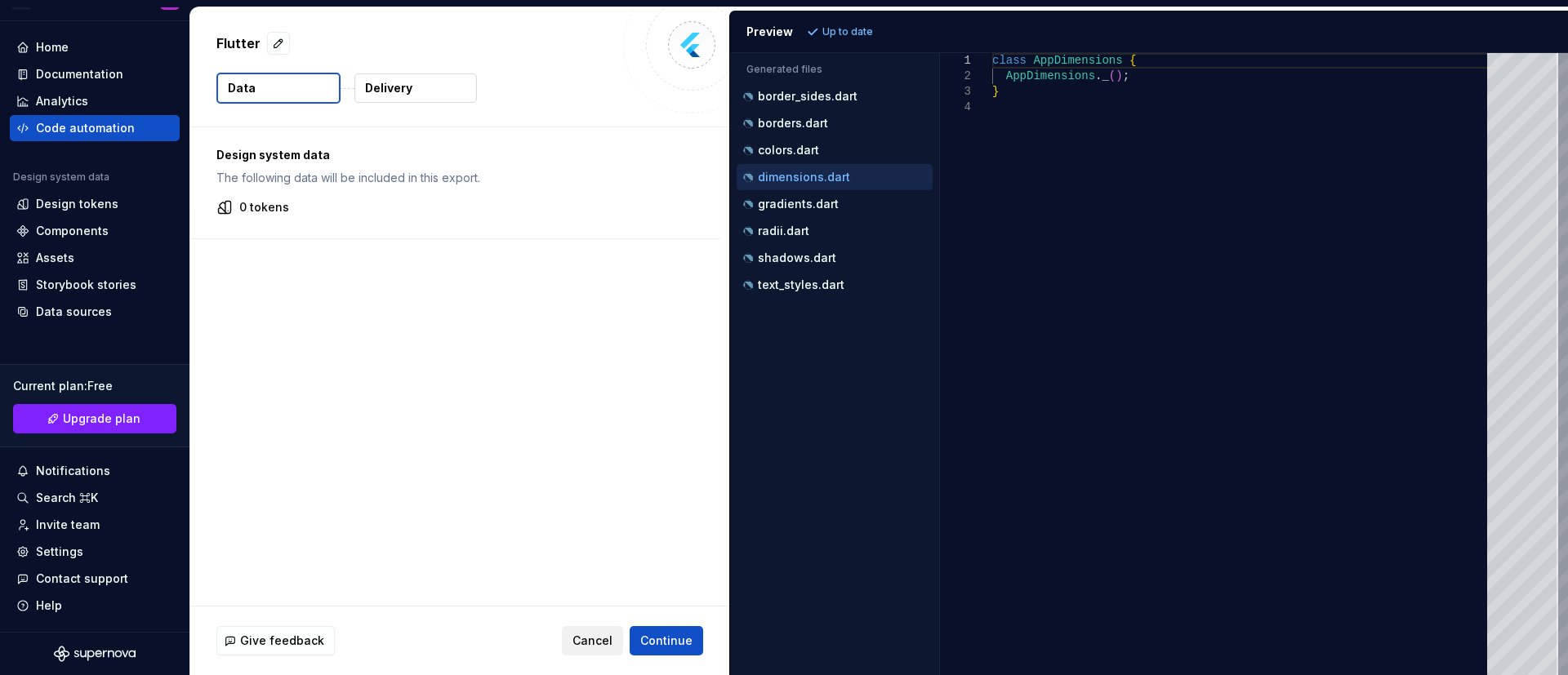 click on "Cancel" at bounding box center (592, 641) 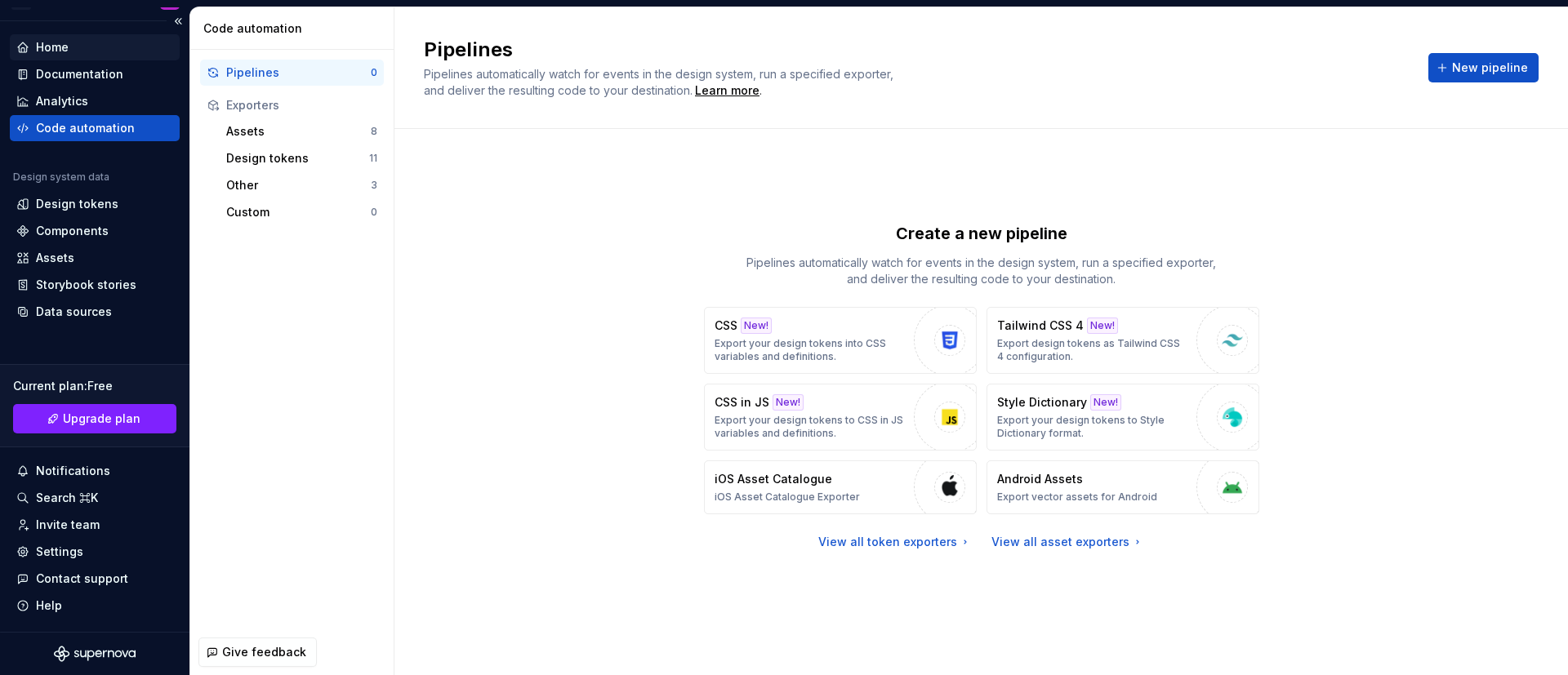click on "Home" at bounding box center (52, 47) 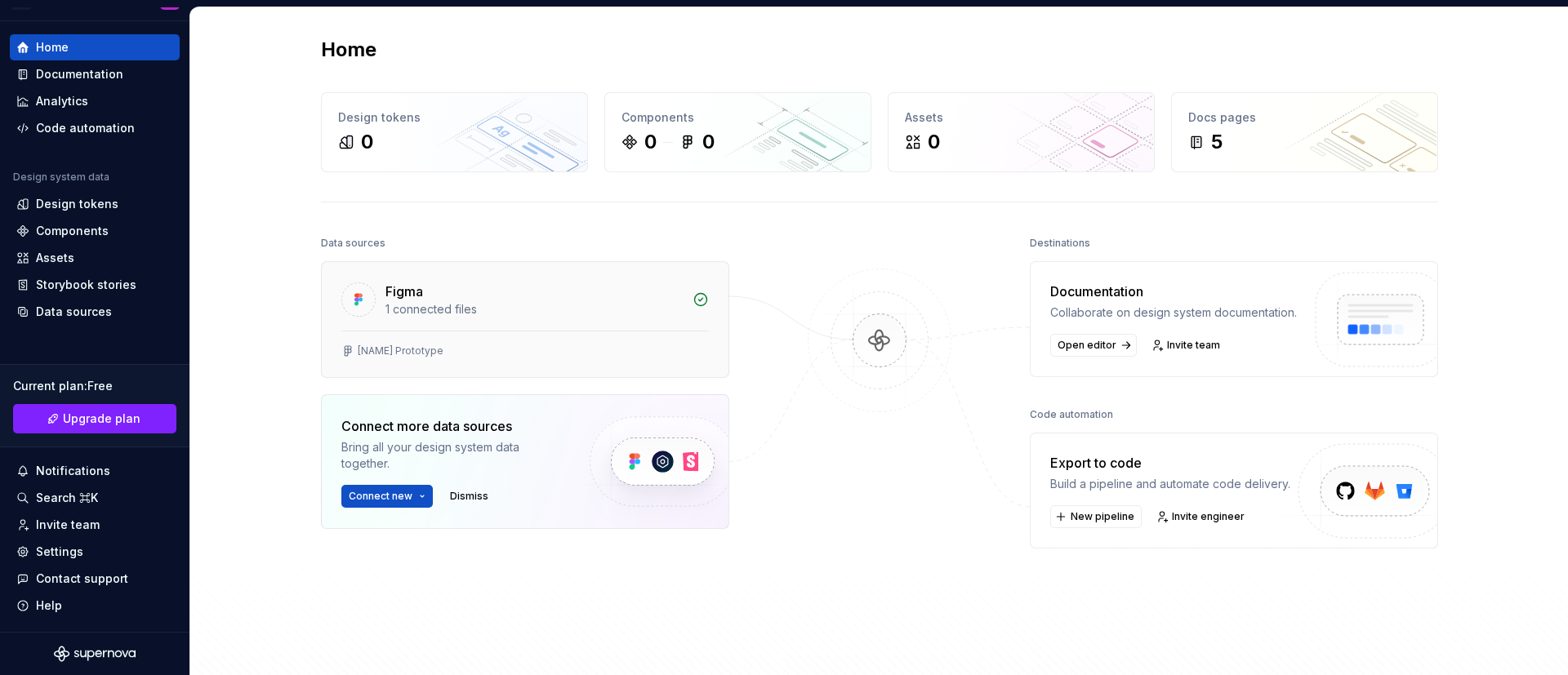 click on "[NAME] Prototype" at bounding box center [525, 353] 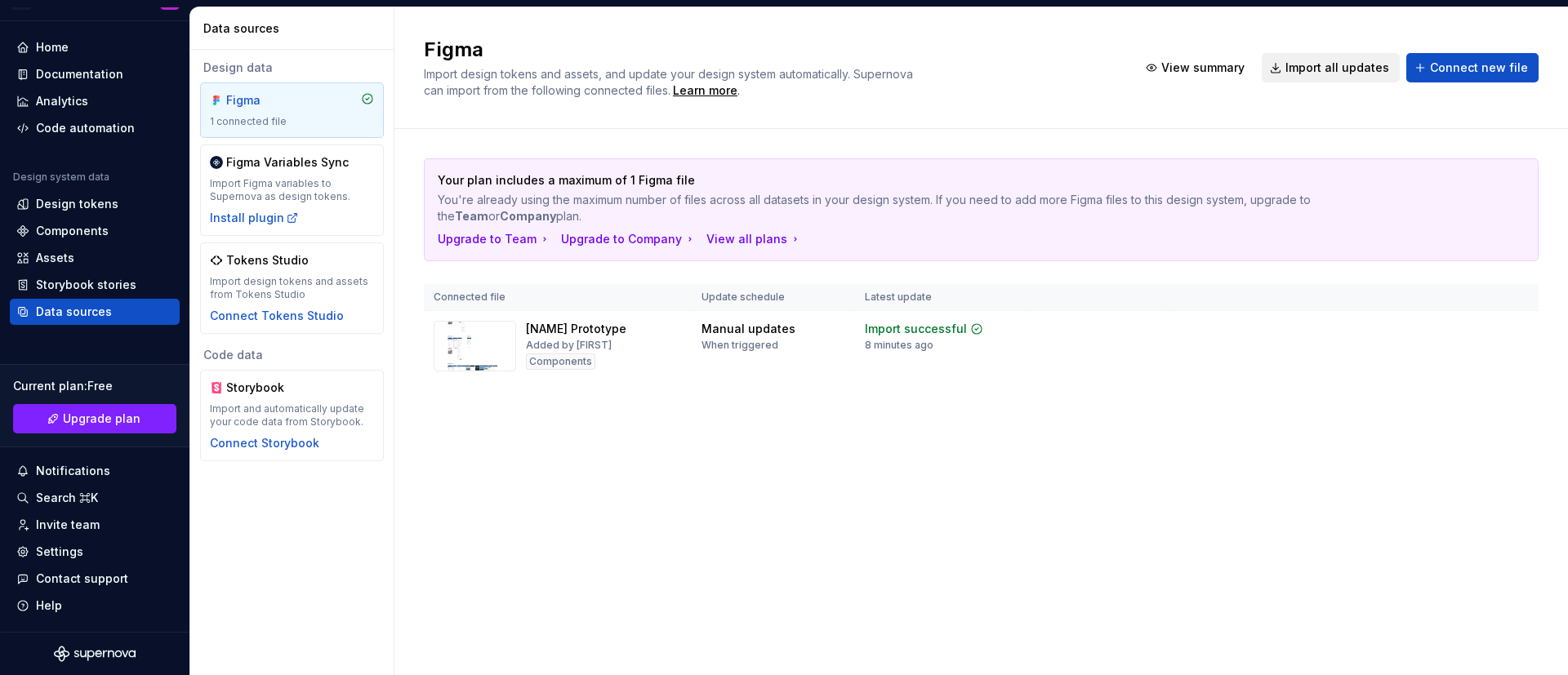 click on "Import all updates" at bounding box center (1337, 68) 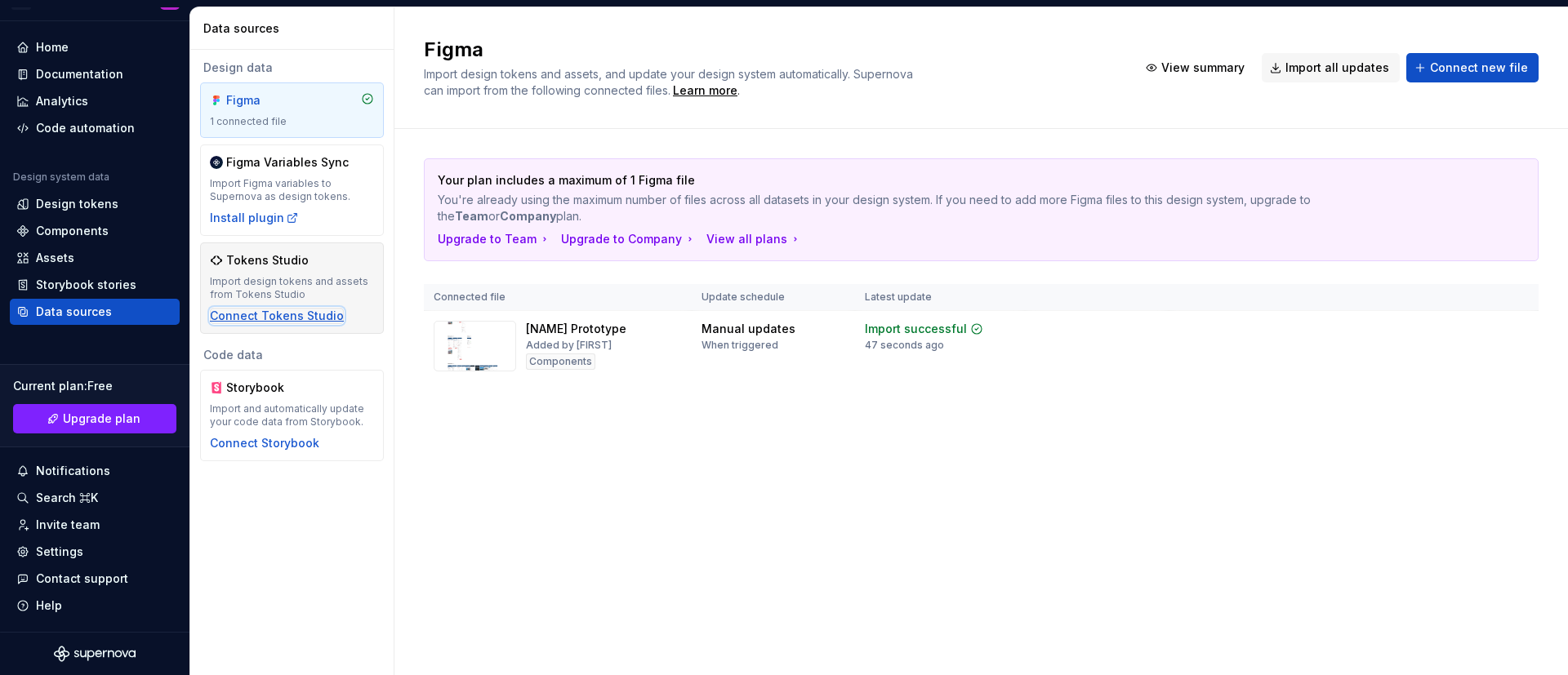click on "Connect Tokens Studio" at bounding box center [277, 316] 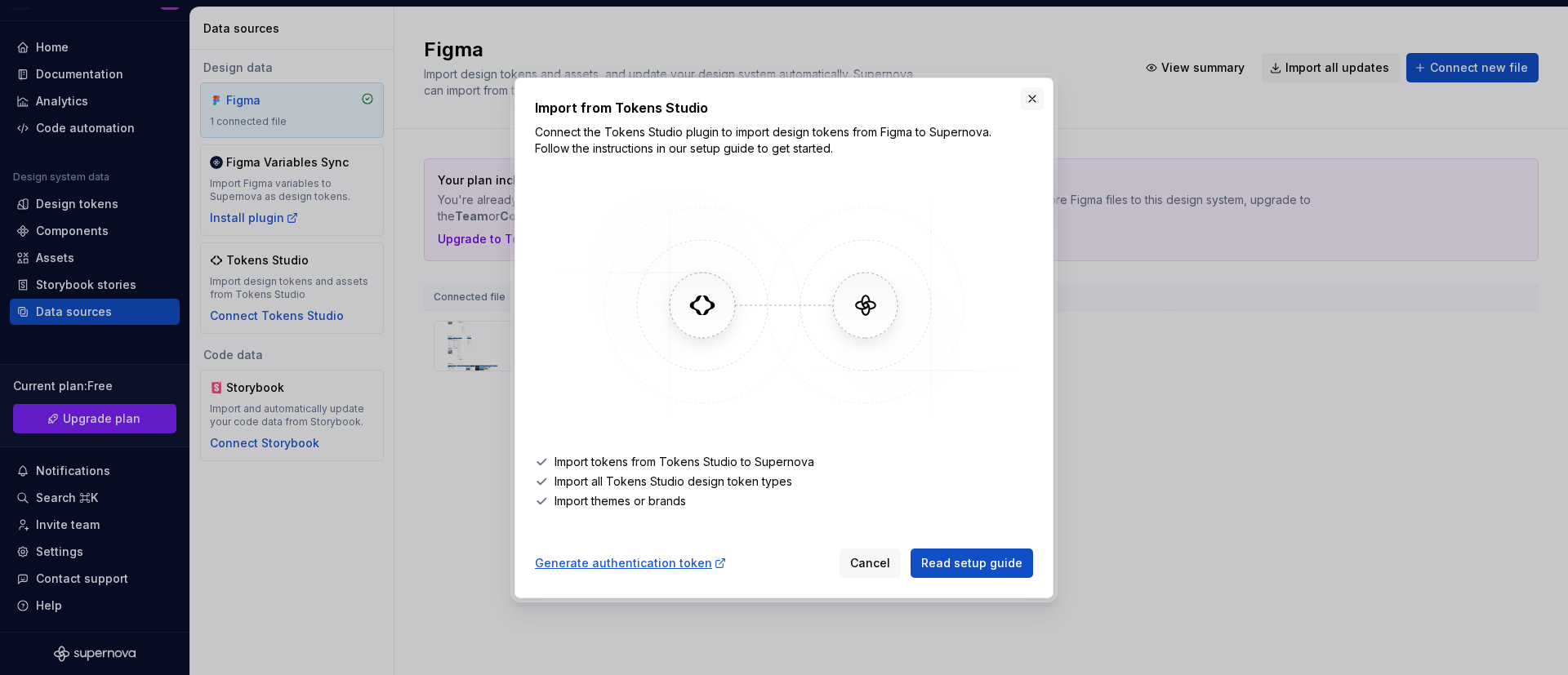 click at bounding box center (1032, 99) 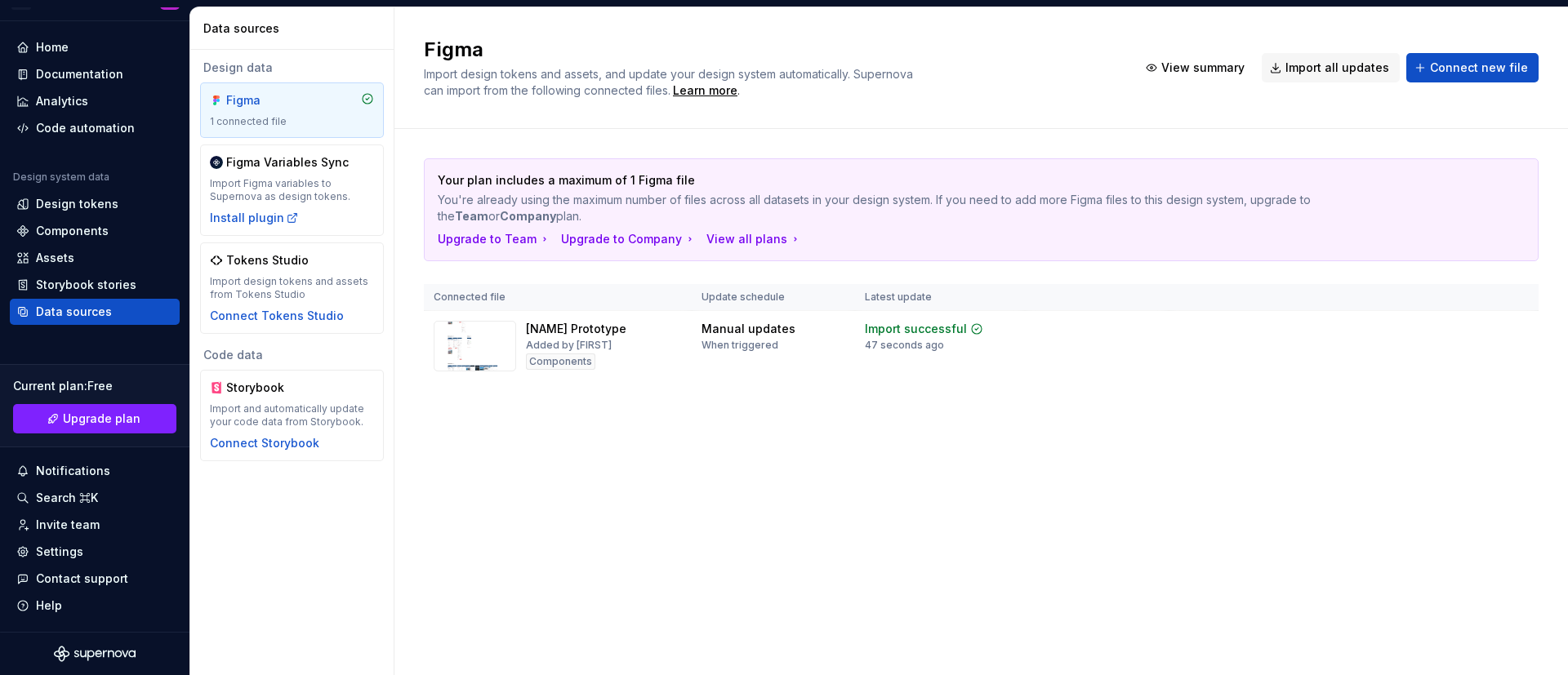 click on "Figma" at bounding box center (292, 100) 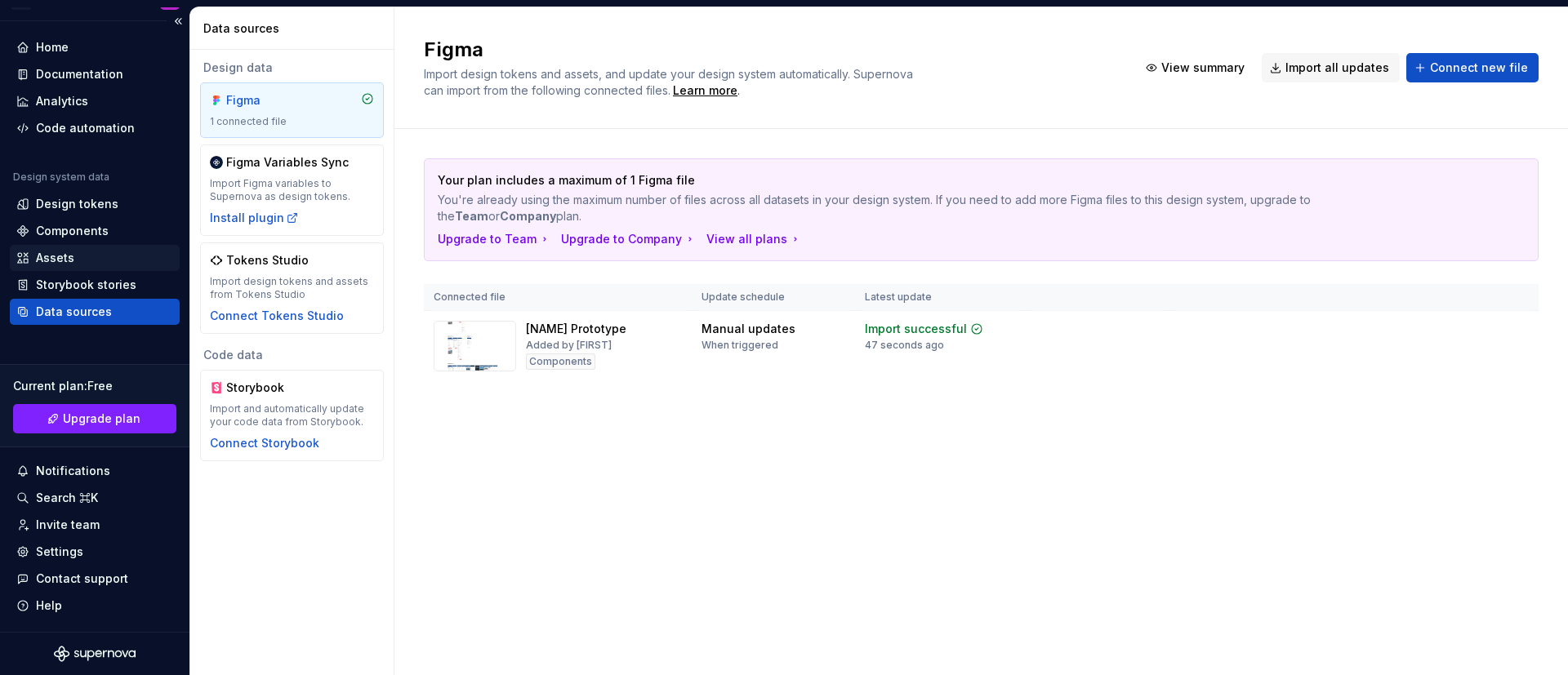 click on "Assets" at bounding box center (95, 258) 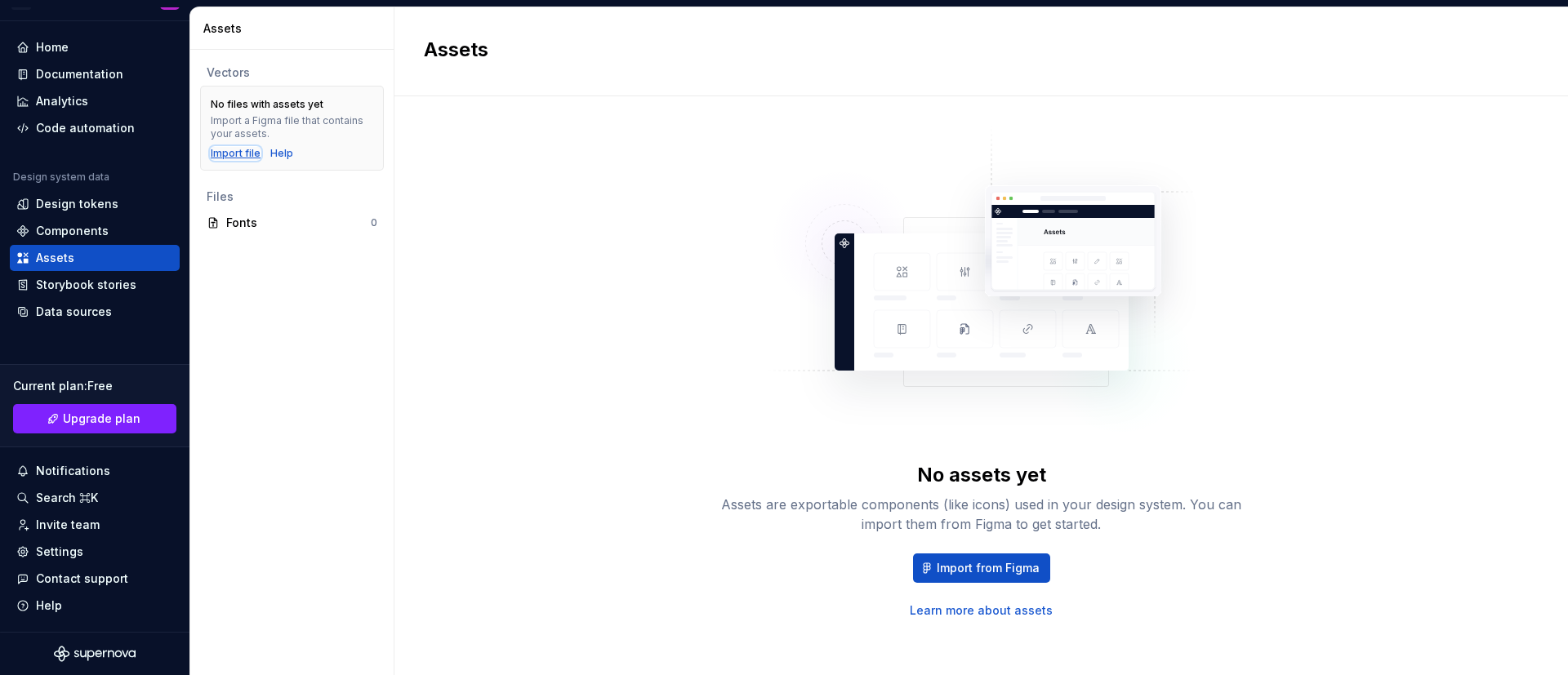 click on "Import file" at bounding box center [235, 153] 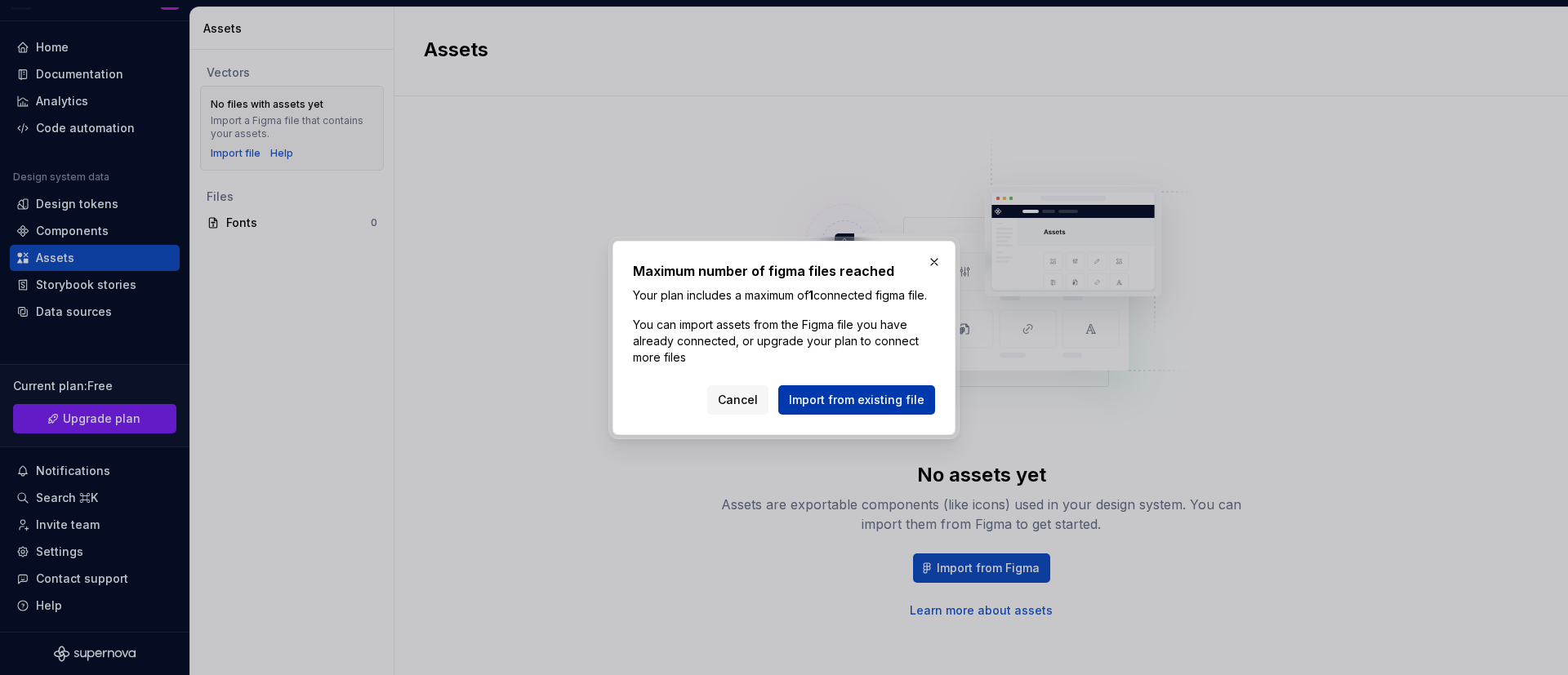 click on "Import from existing file" at bounding box center [857, 400] 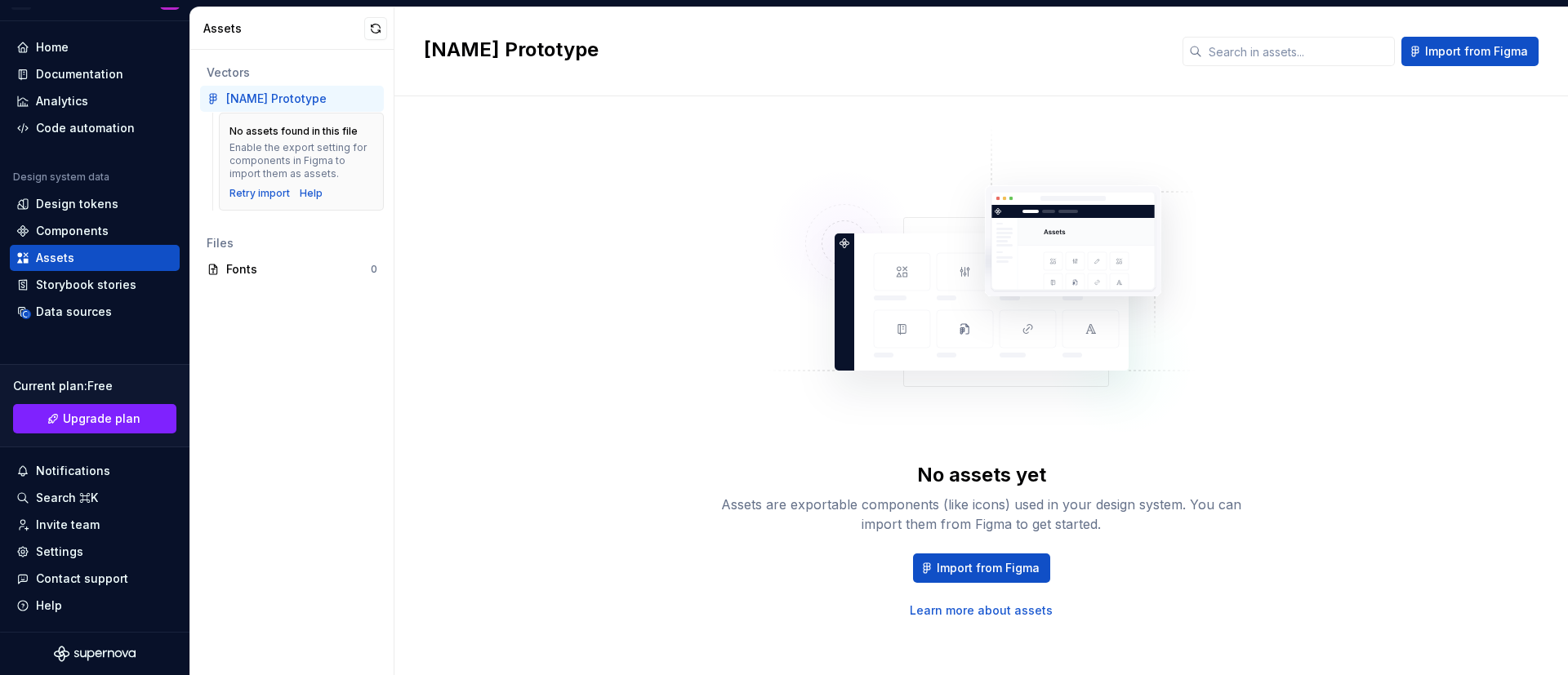 scroll, scrollTop: 6, scrollLeft: 0, axis: vertical 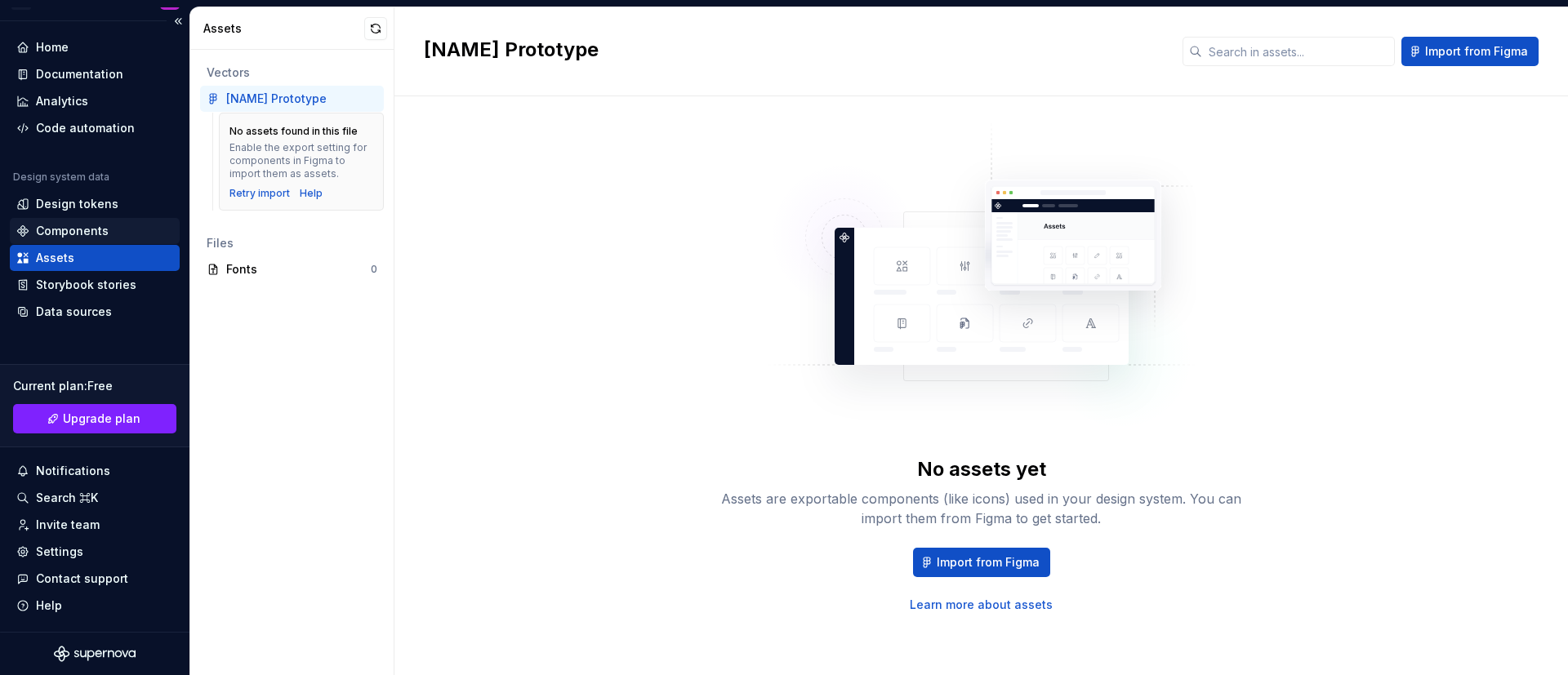 click on "Components" at bounding box center (95, 231) 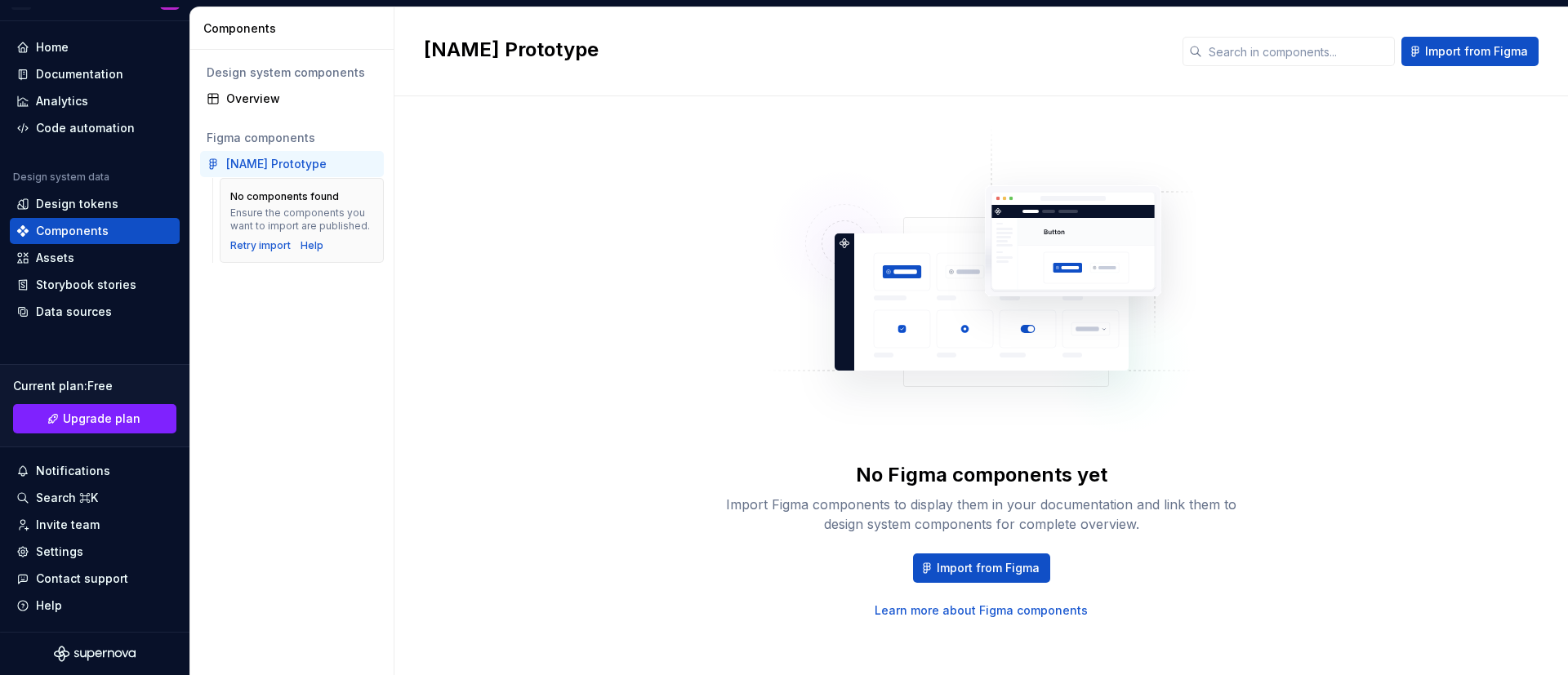 click on "[NAME] Prototype" at bounding box center (292, 164) 